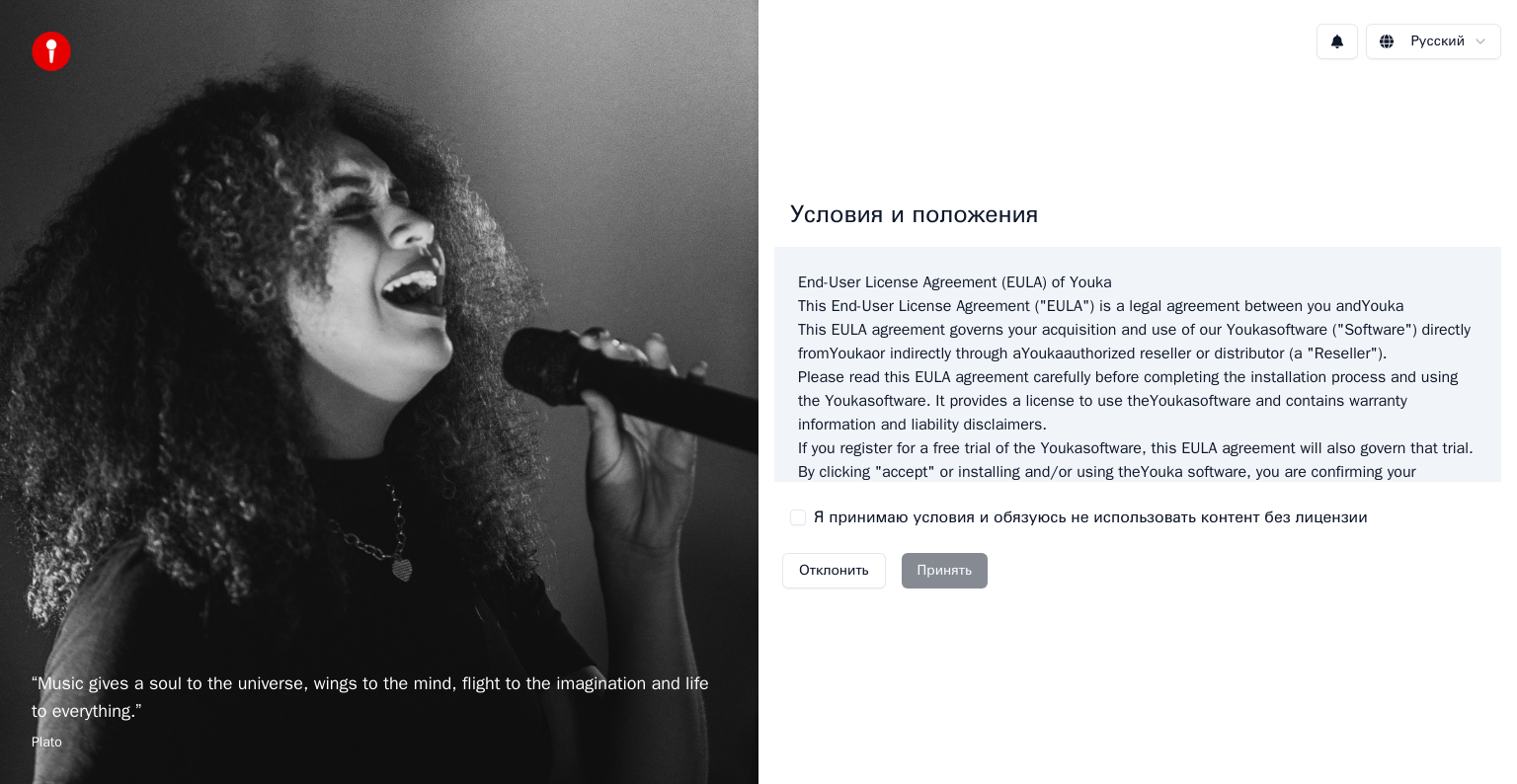 scroll, scrollTop: 0, scrollLeft: 0, axis: both 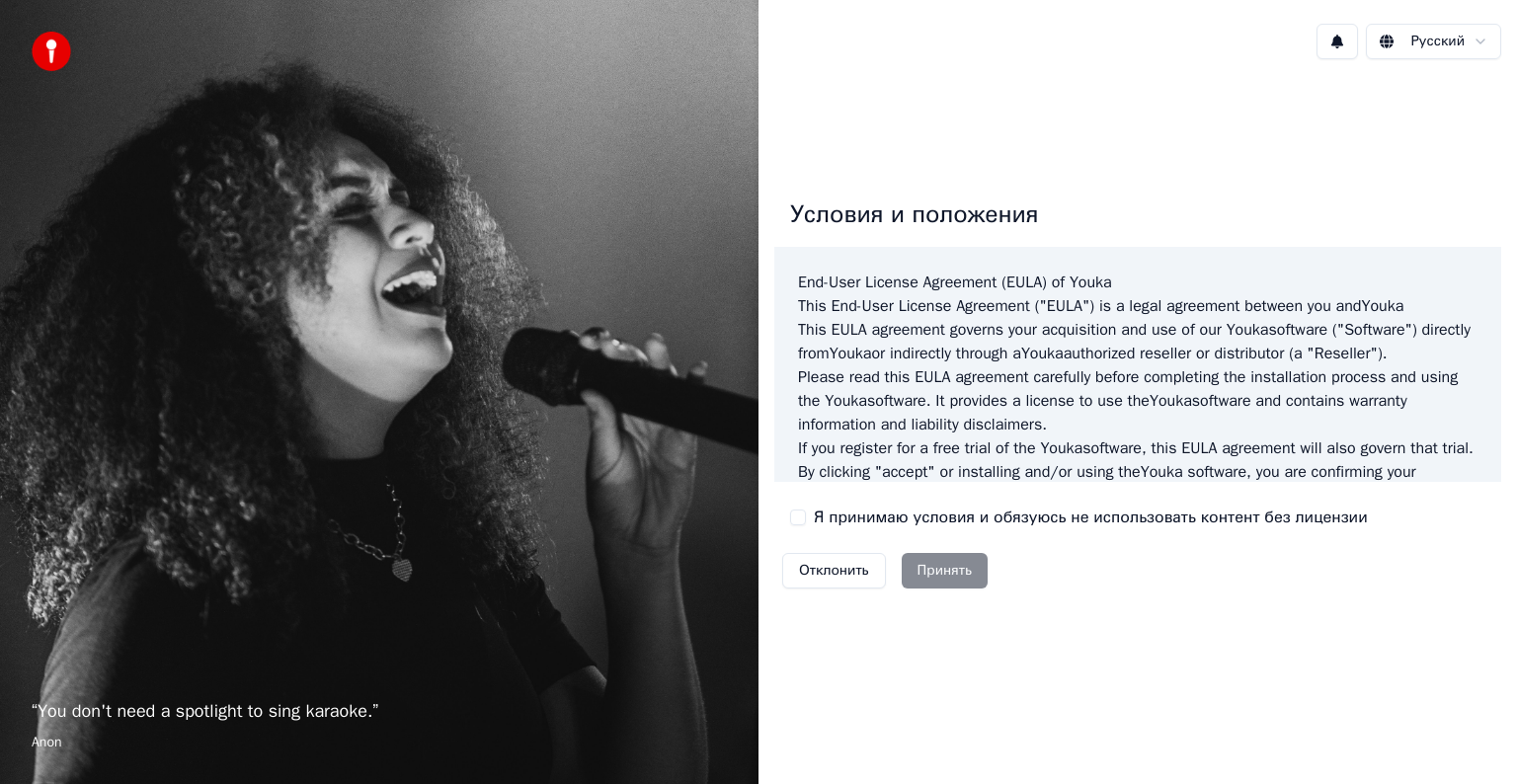 click on "“ You don't need a spotlight to sing karaoke. ” Anon" at bounding box center (379, 392) 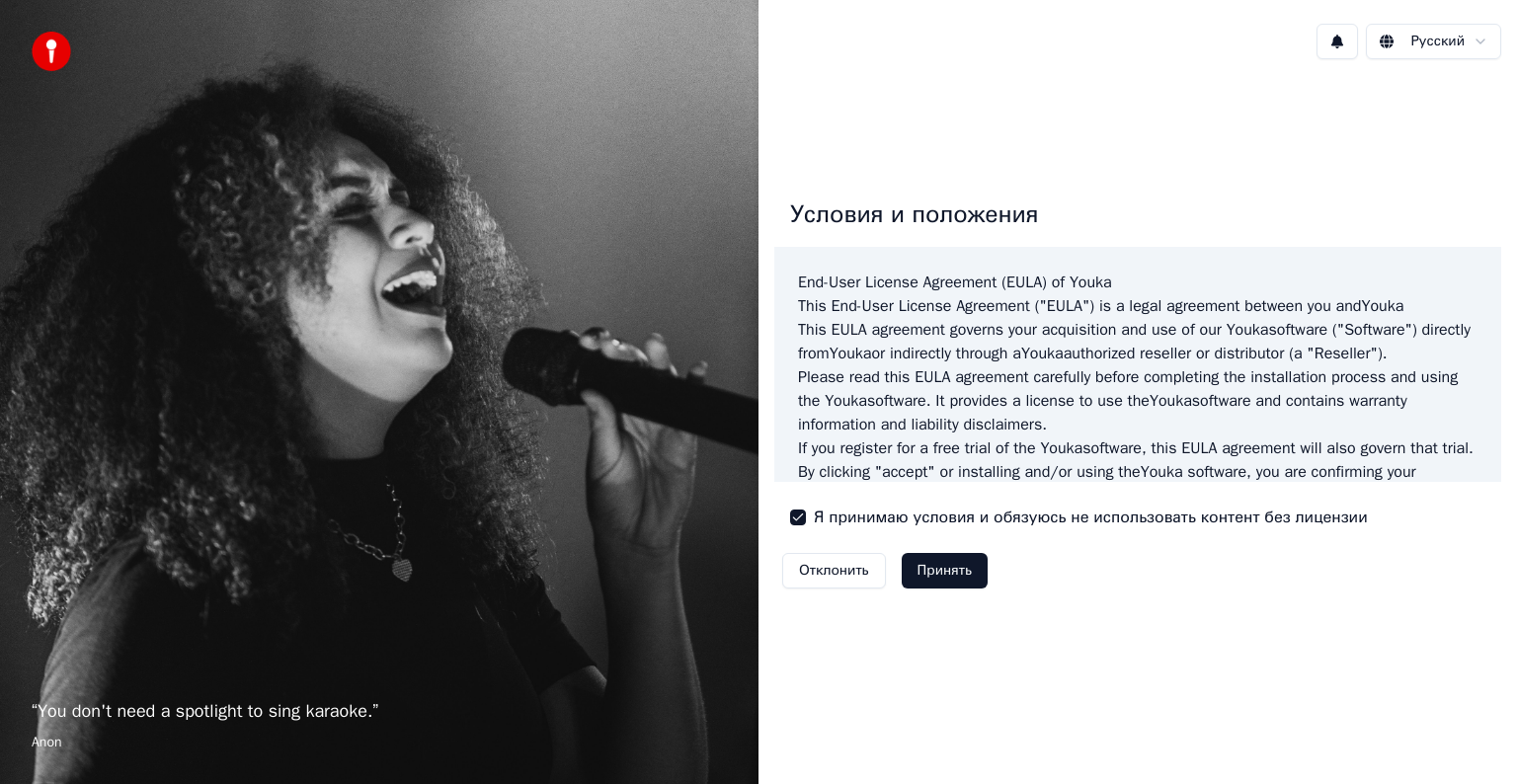 click on "Принять" at bounding box center (944, 571) 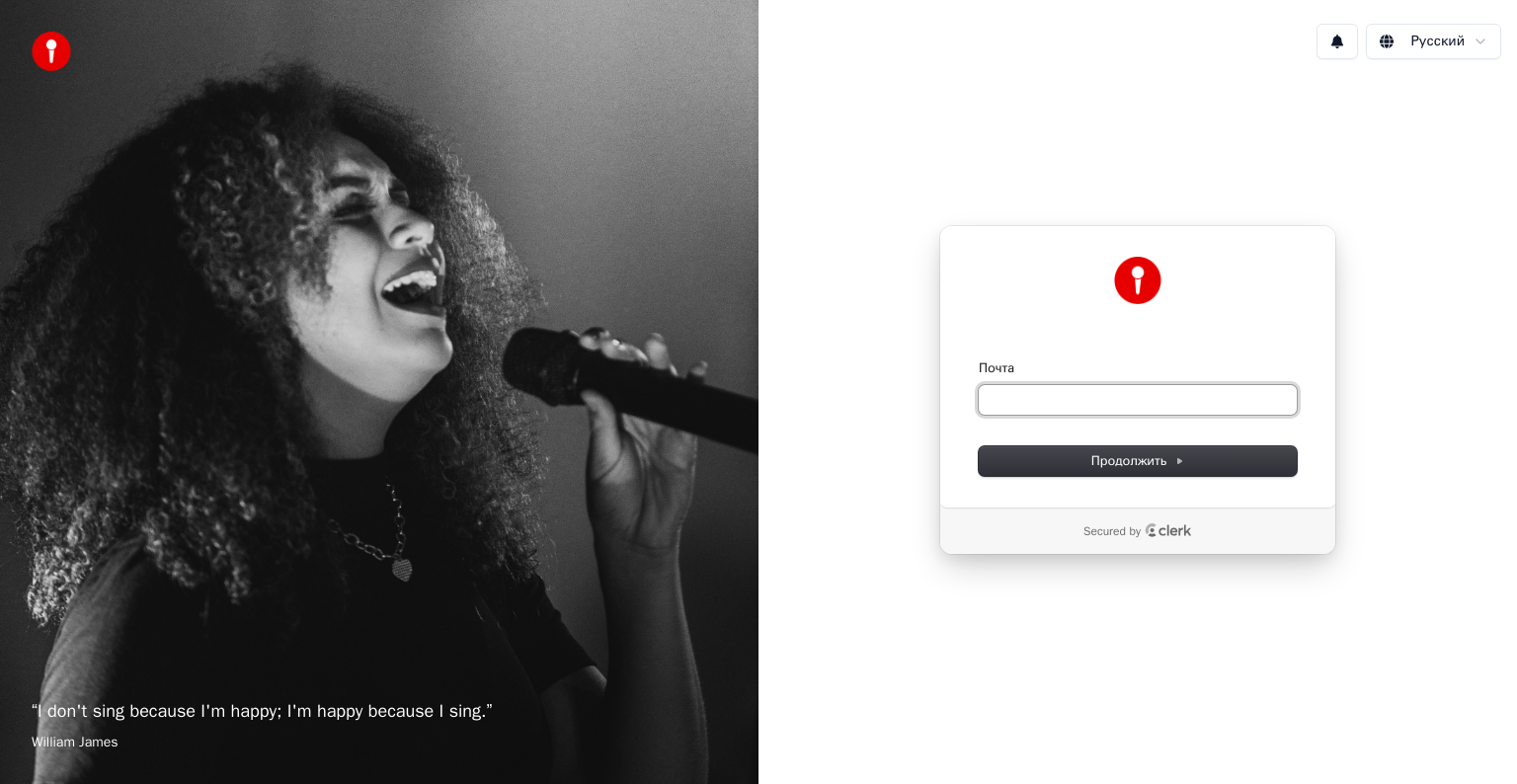 click on "Почта" at bounding box center [1138, 400] 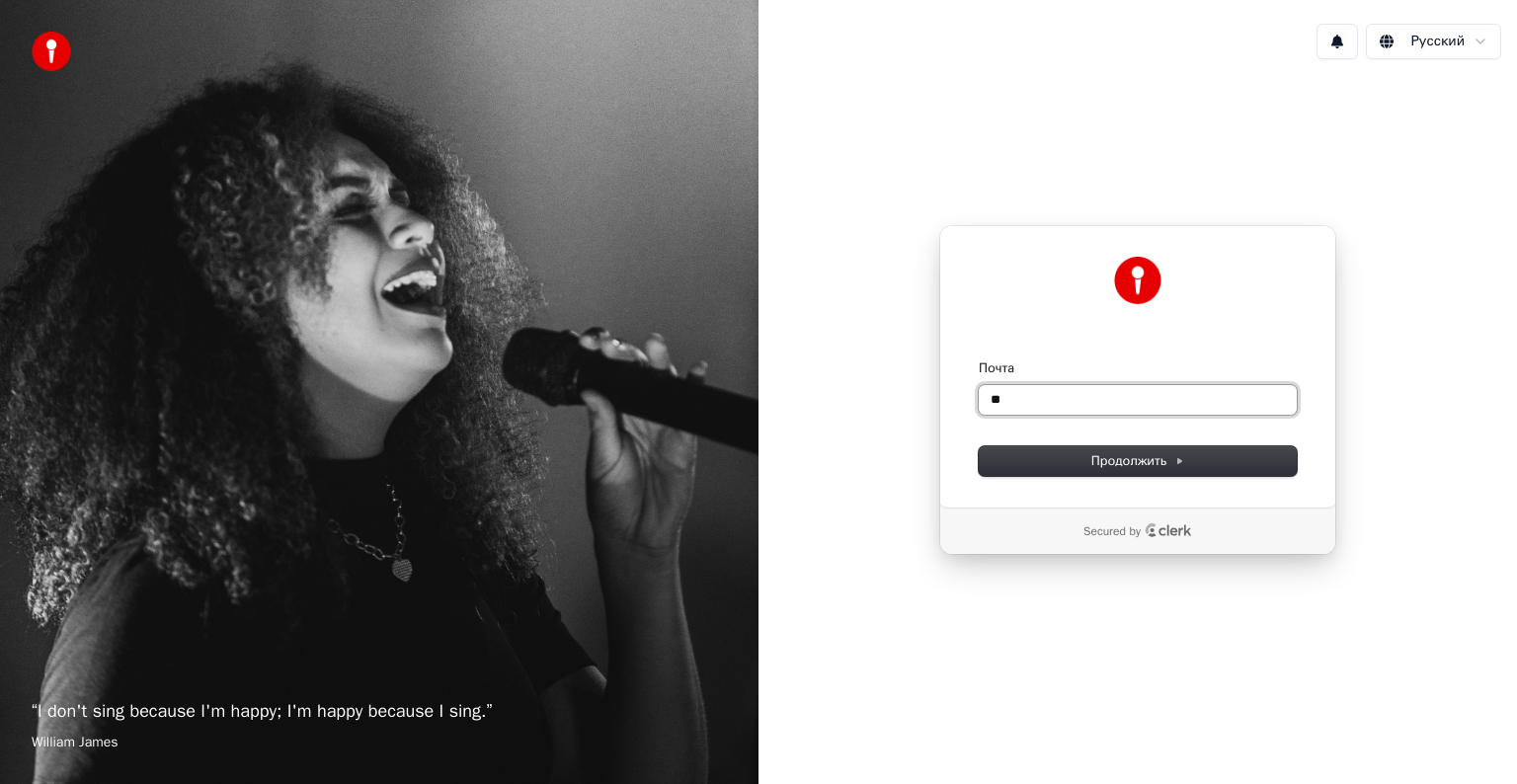 drag, startPoint x: 1023, startPoint y: 403, endPoint x: 857, endPoint y: 415, distance: 166.43317 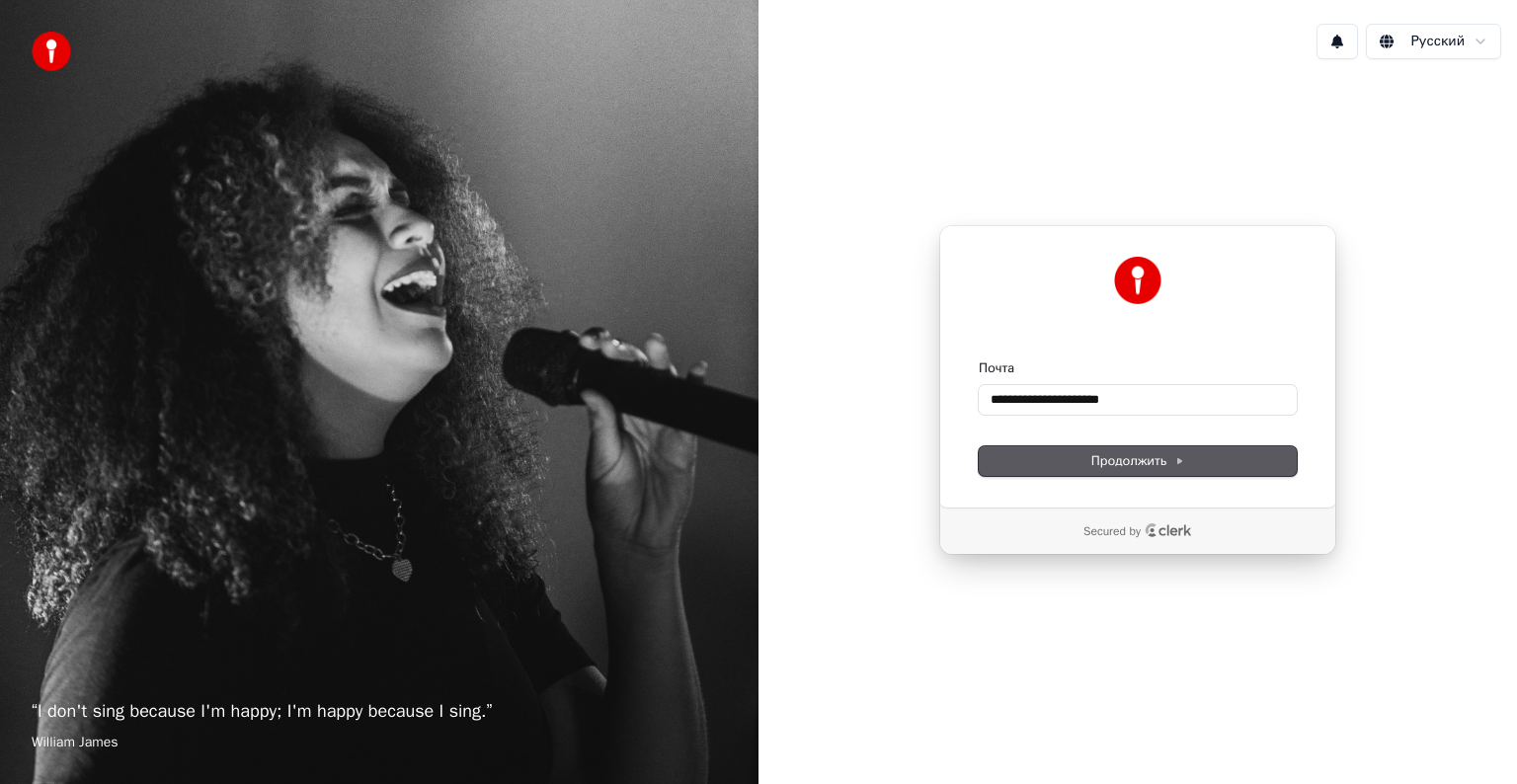click on "**********" at bounding box center [1138, 418] 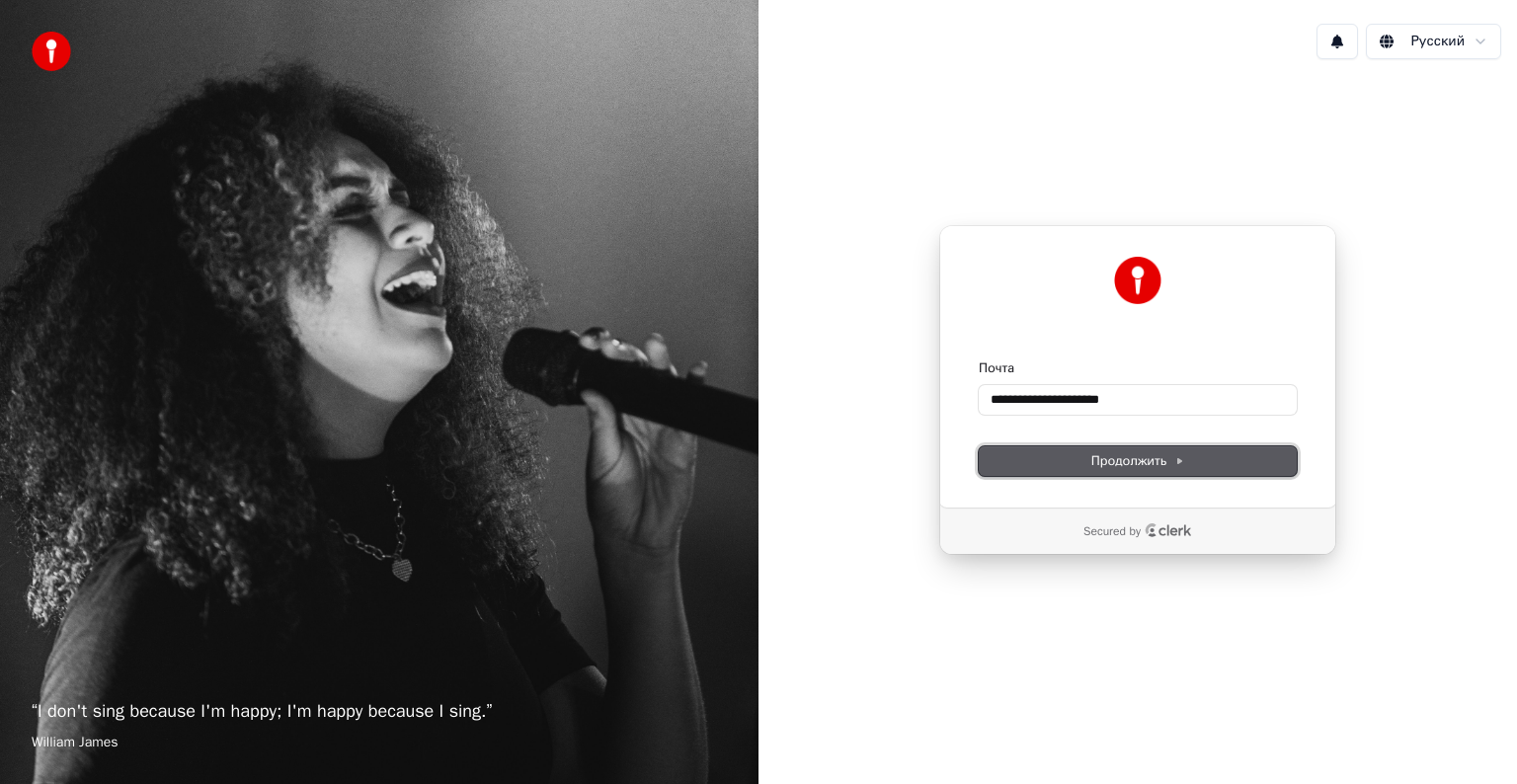 click on "Продолжить" at bounding box center (1138, 461) 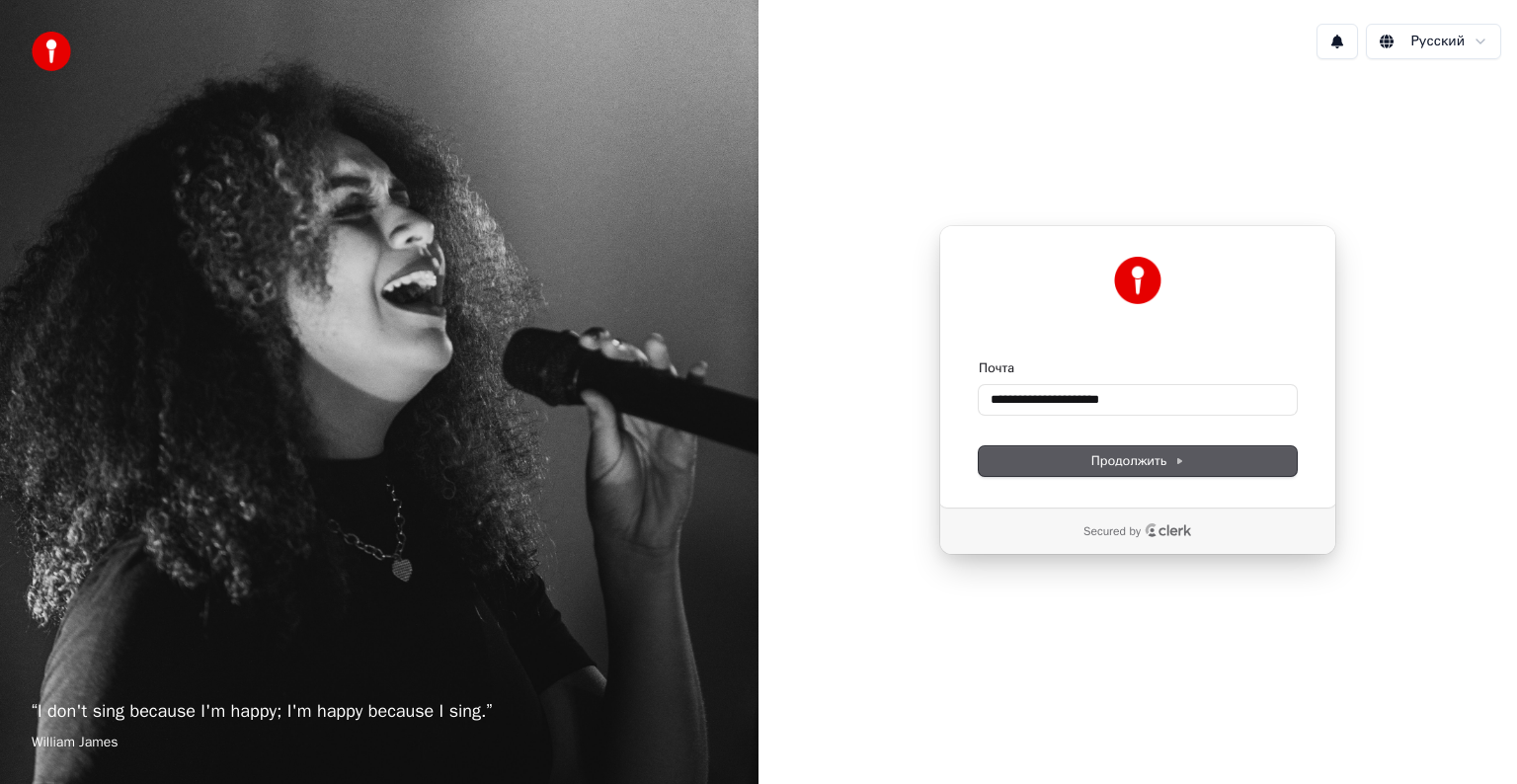 type on "**********" 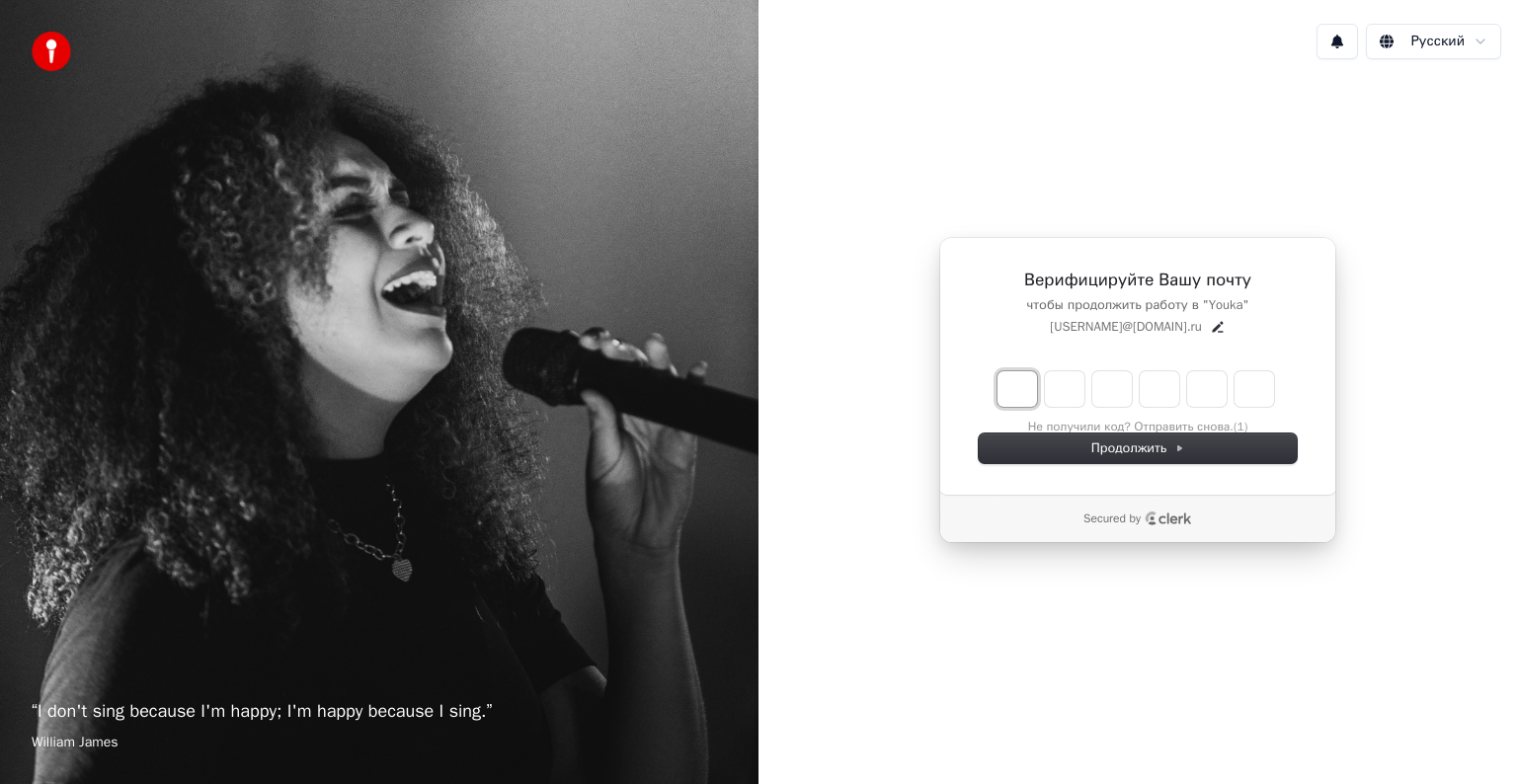 type on "*" 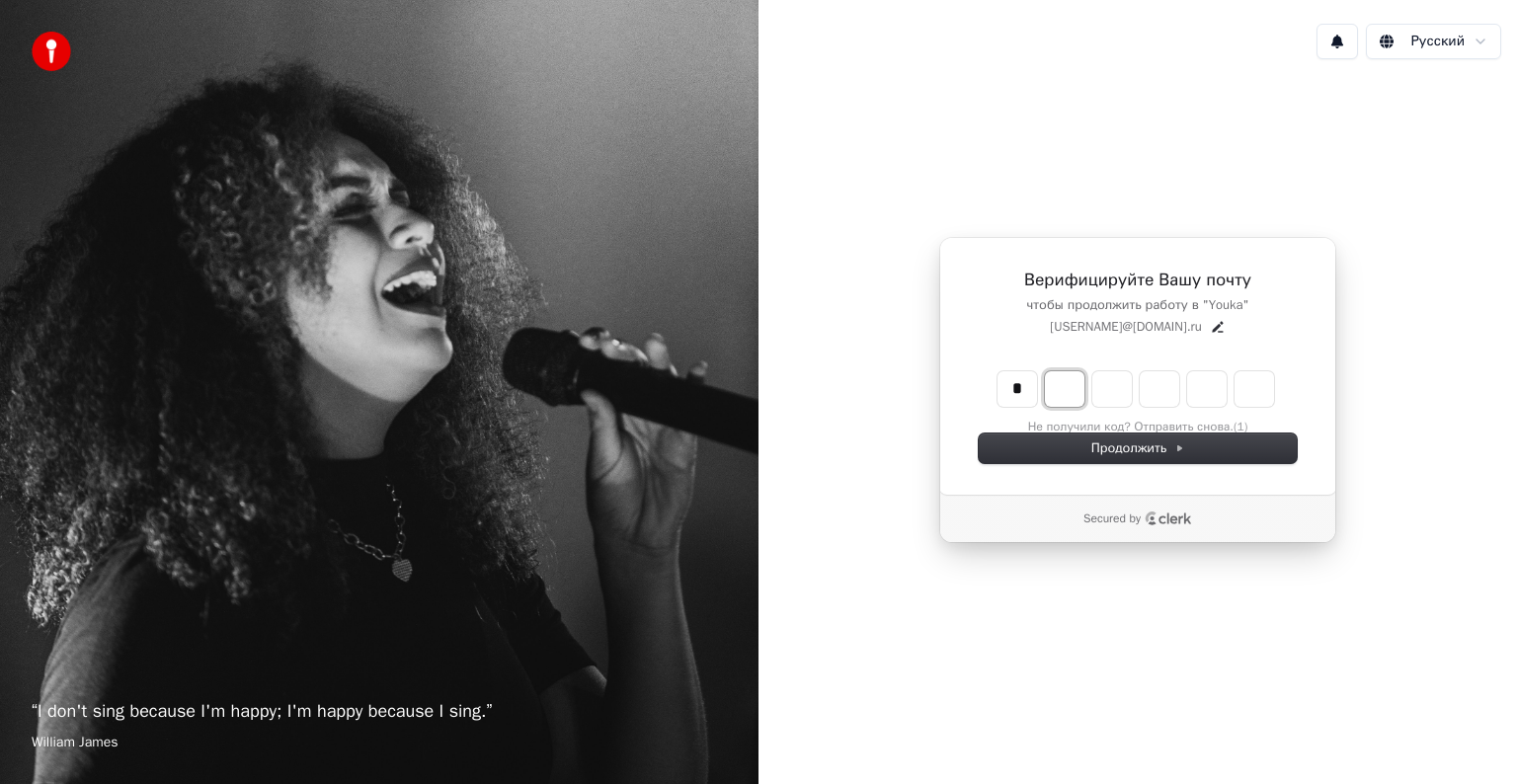 type on "*" 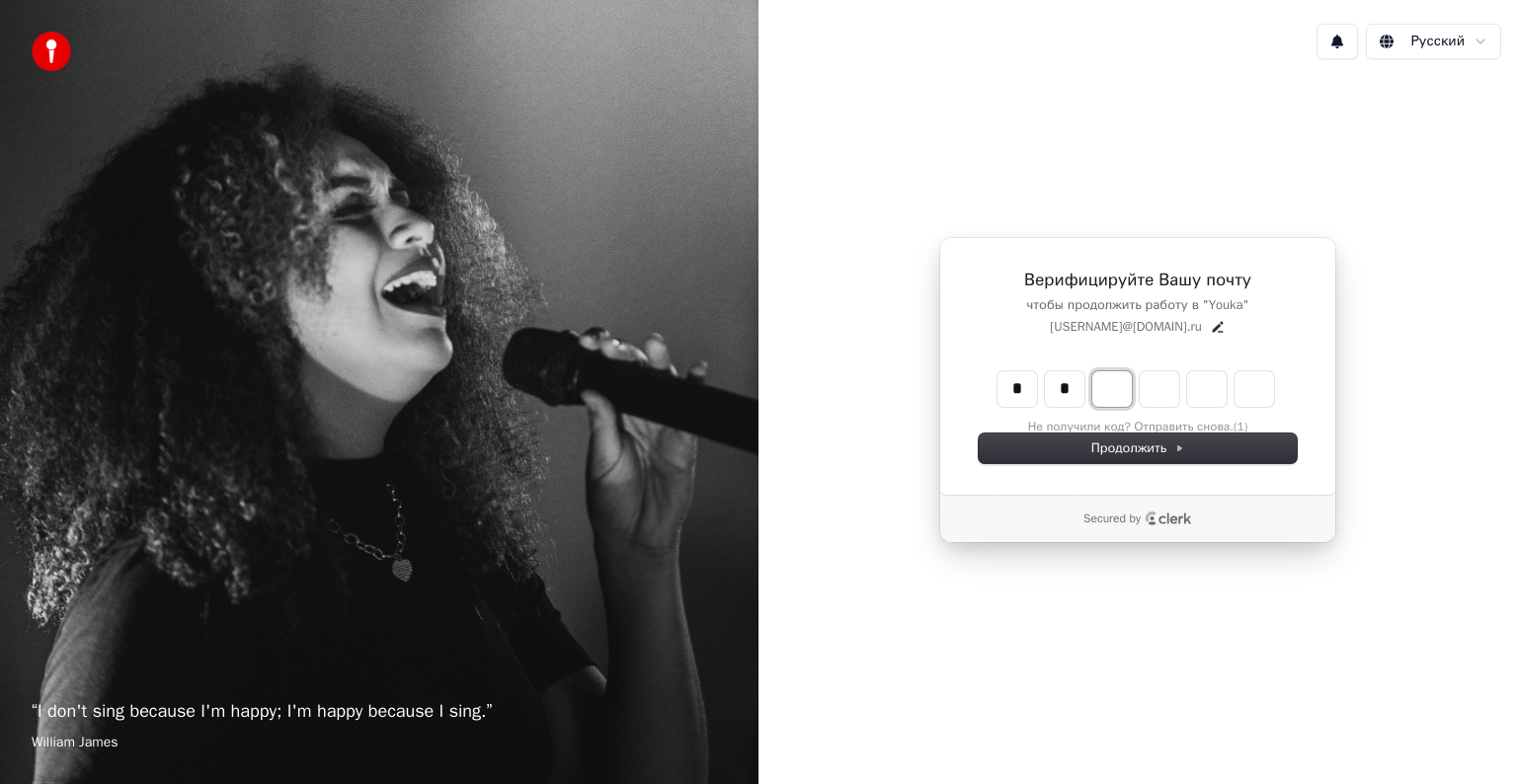 type on "**" 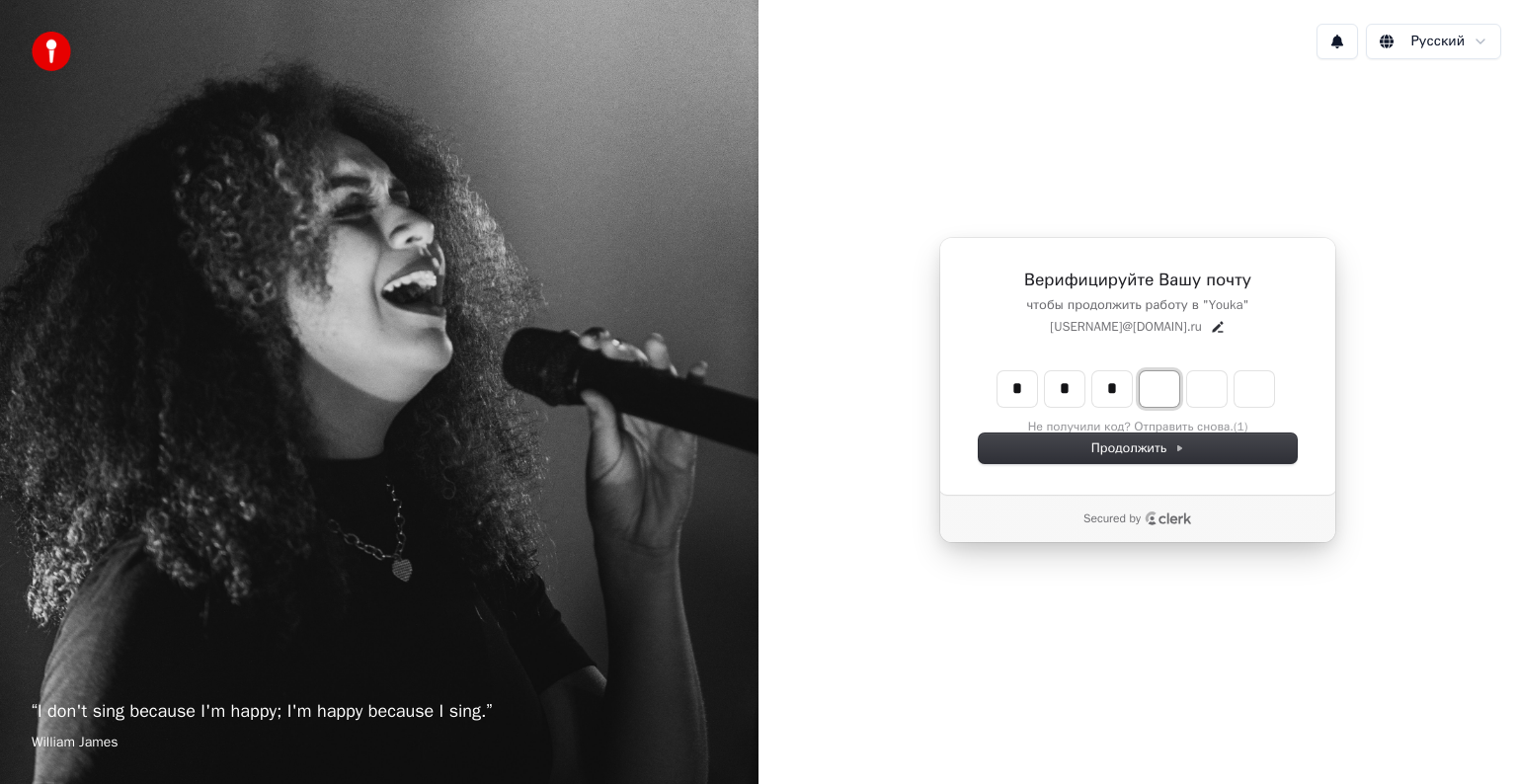 type on "***" 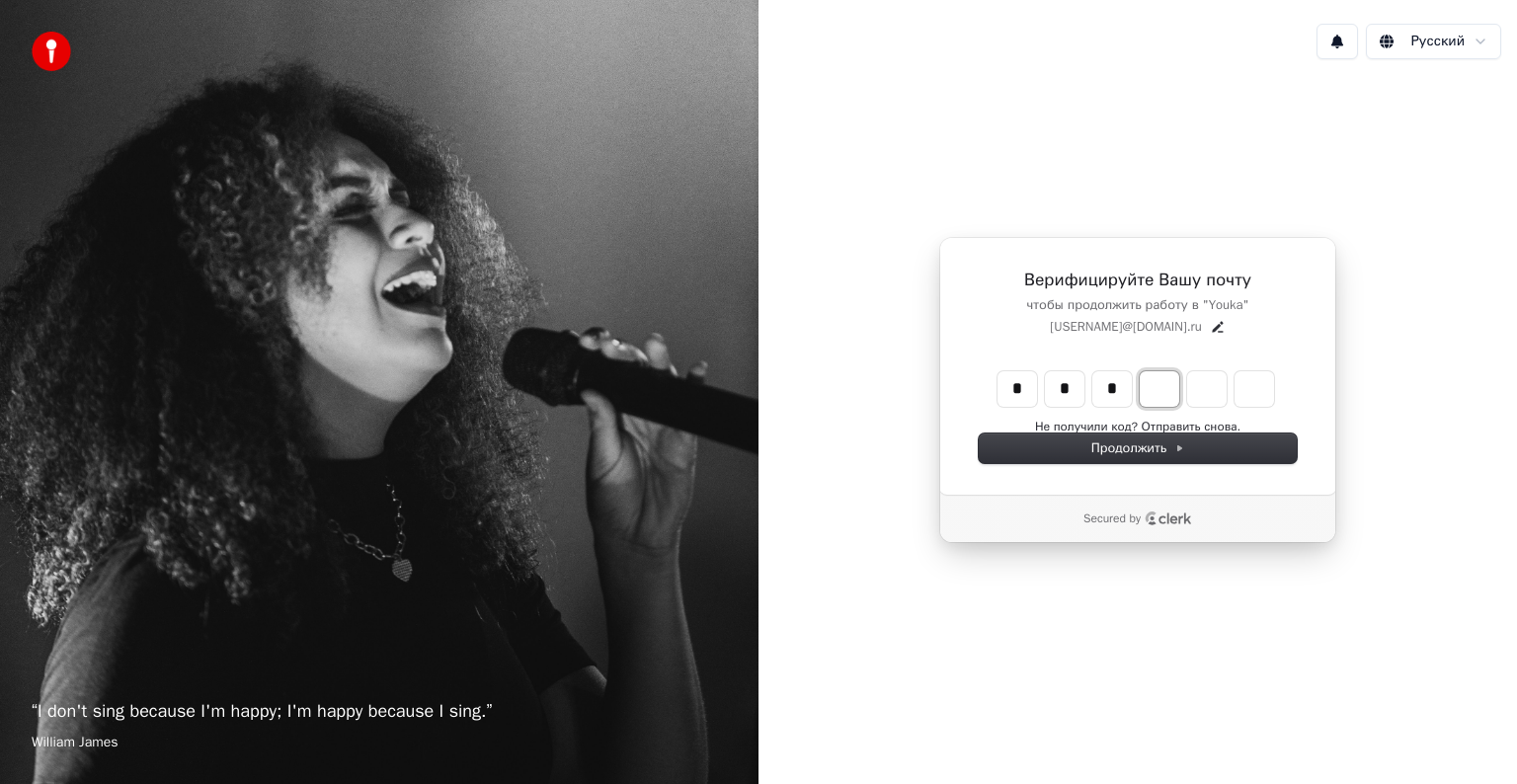 type on "*" 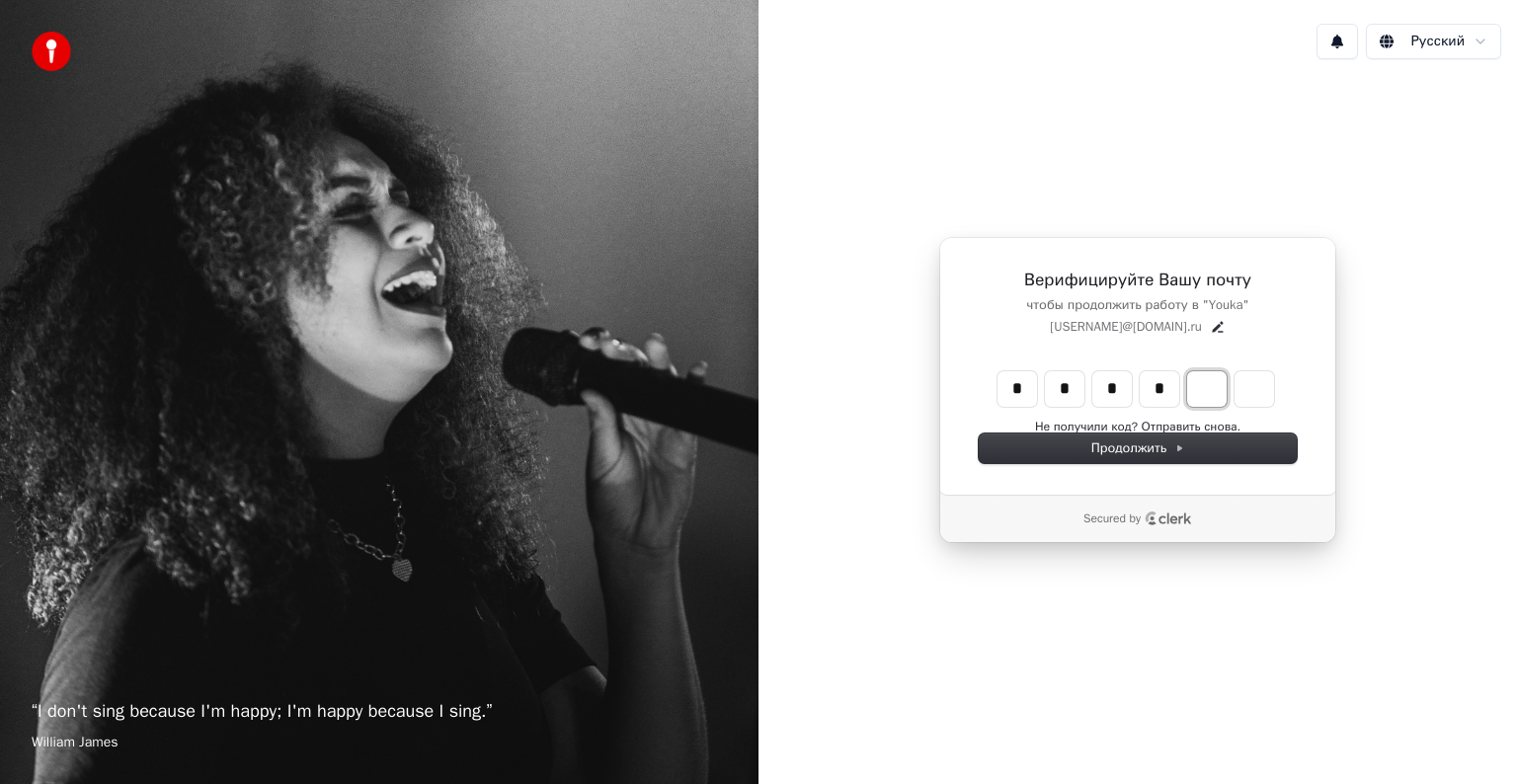 type on "****" 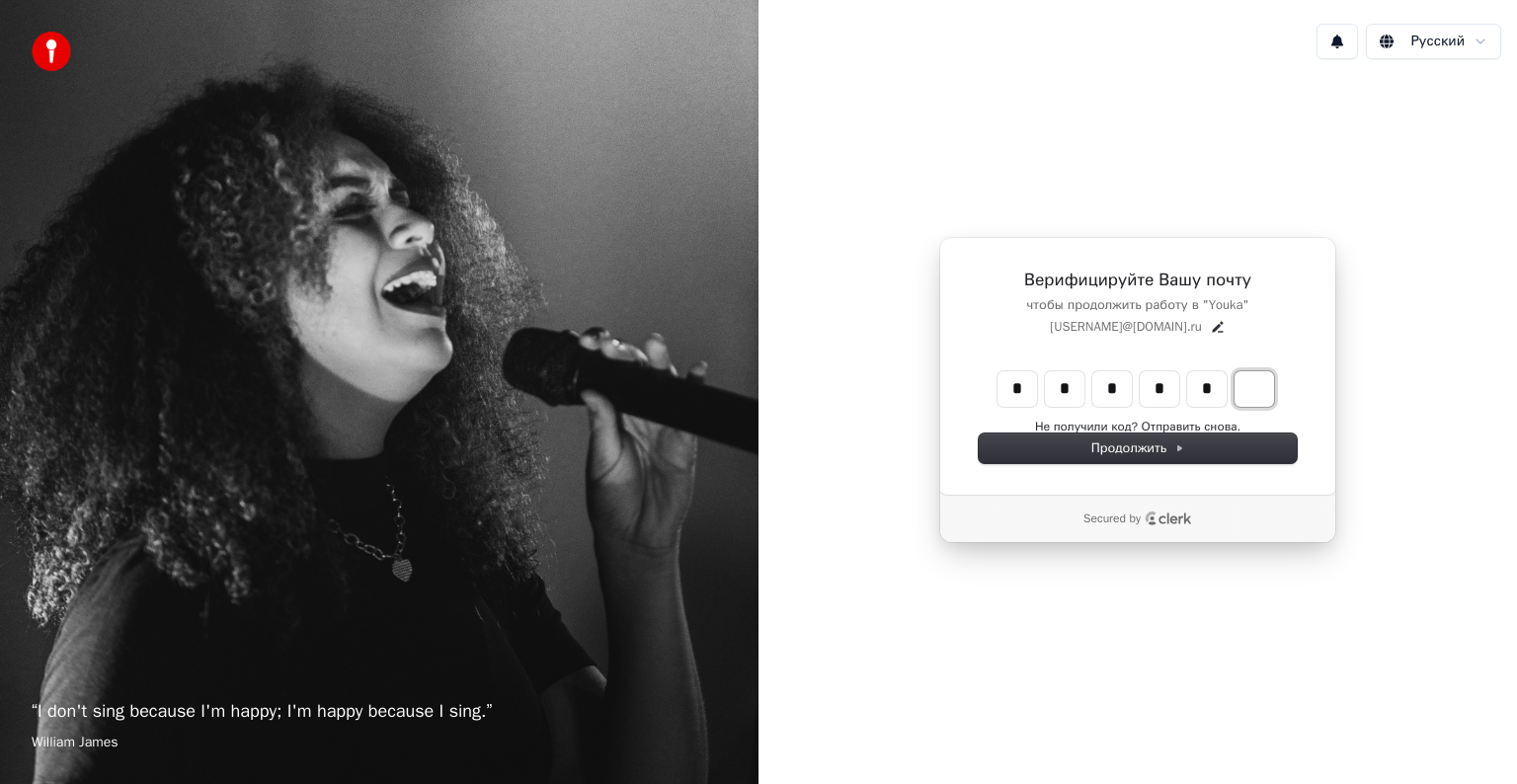 type on "******" 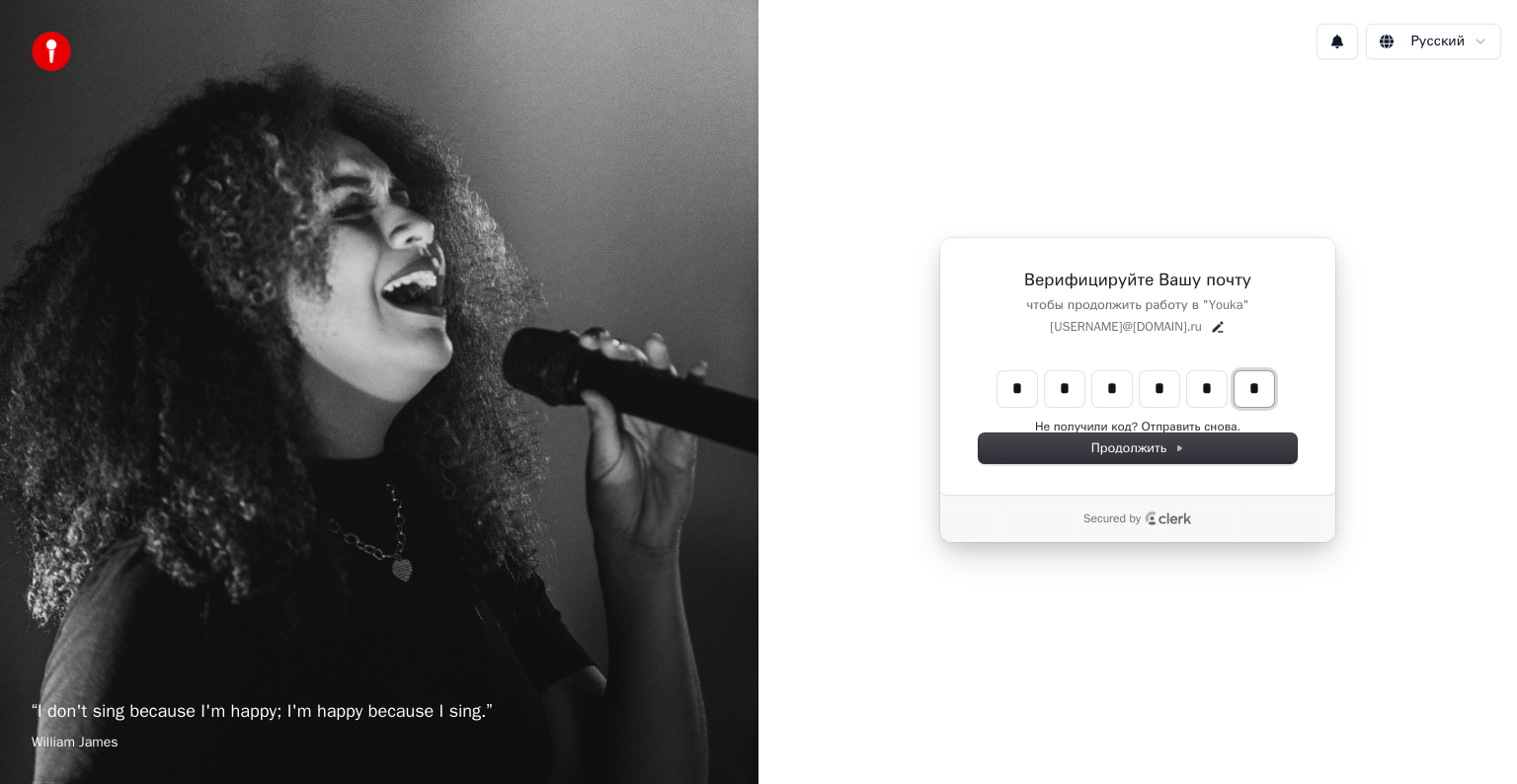 type on "*" 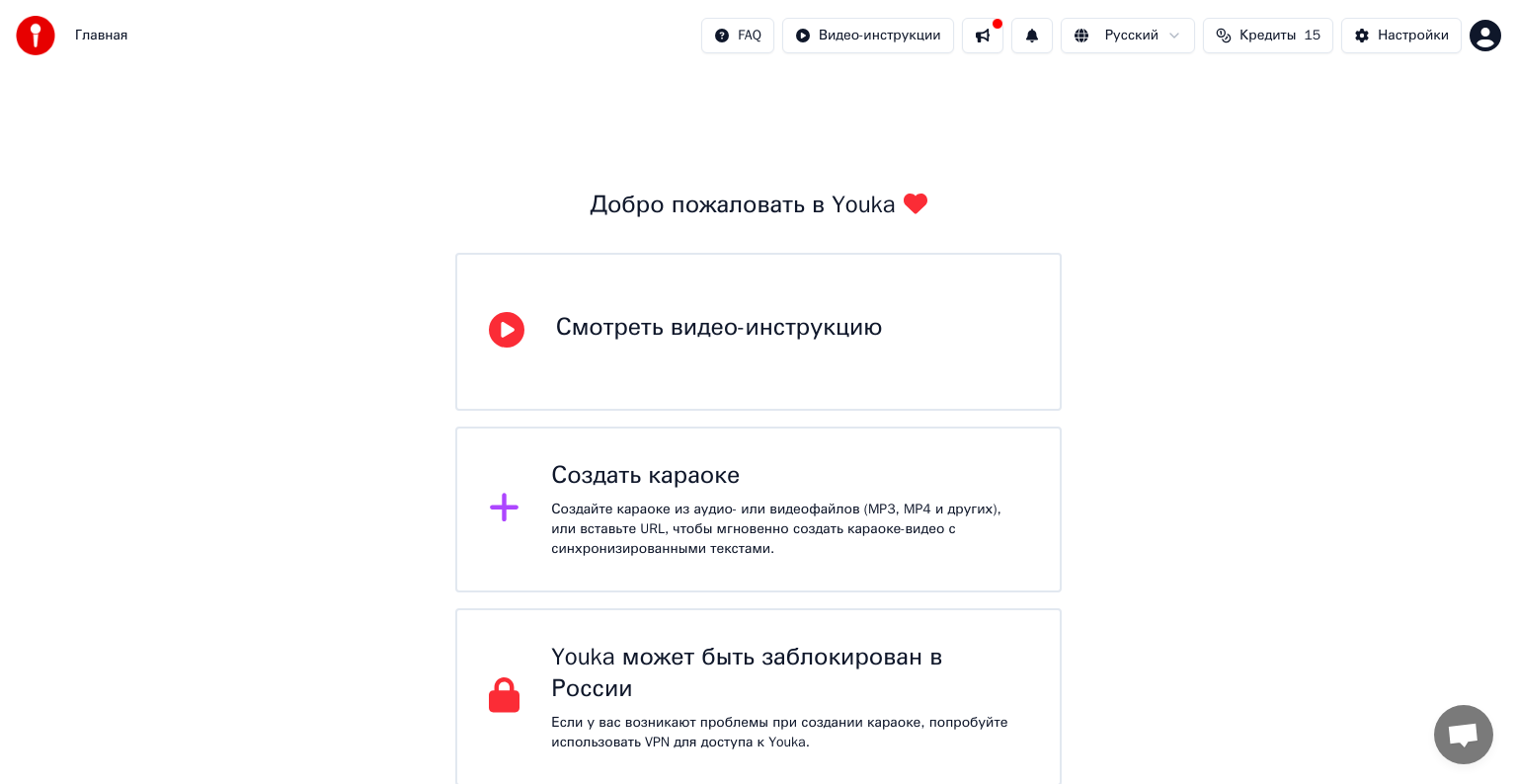 click on "Смотреть видео-инструкцию" at bounding box center [719, 332] 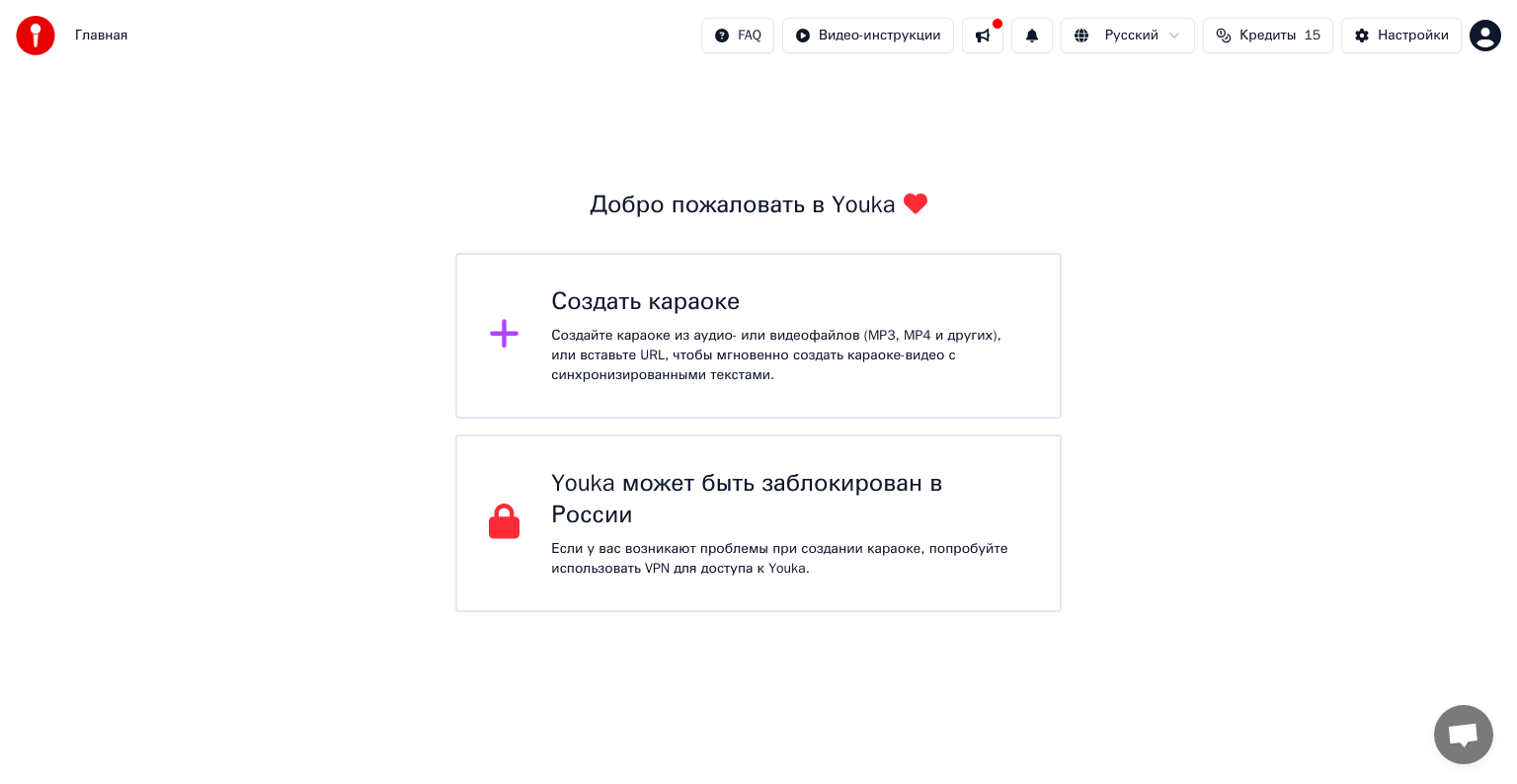 click on "Создать караоке Создайте караоке из аудио- или видеофайлов (MP3, MP4 и других), или вставьте URL, чтобы мгновенно создать караоке-видео с синхронизированными текстами." at bounding box center (758, 336) 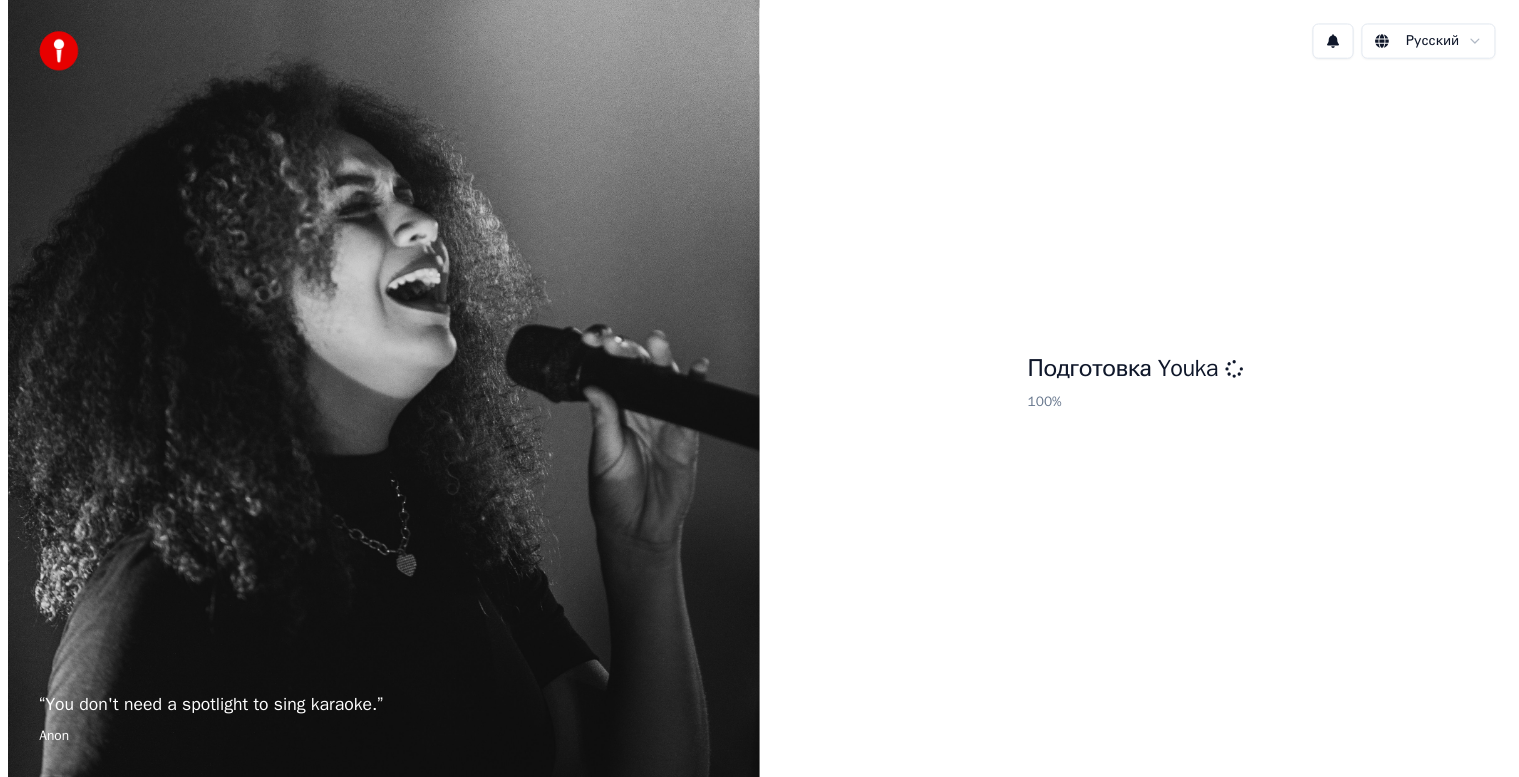 scroll, scrollTop: 0, scrollLeft: 0, axis: both 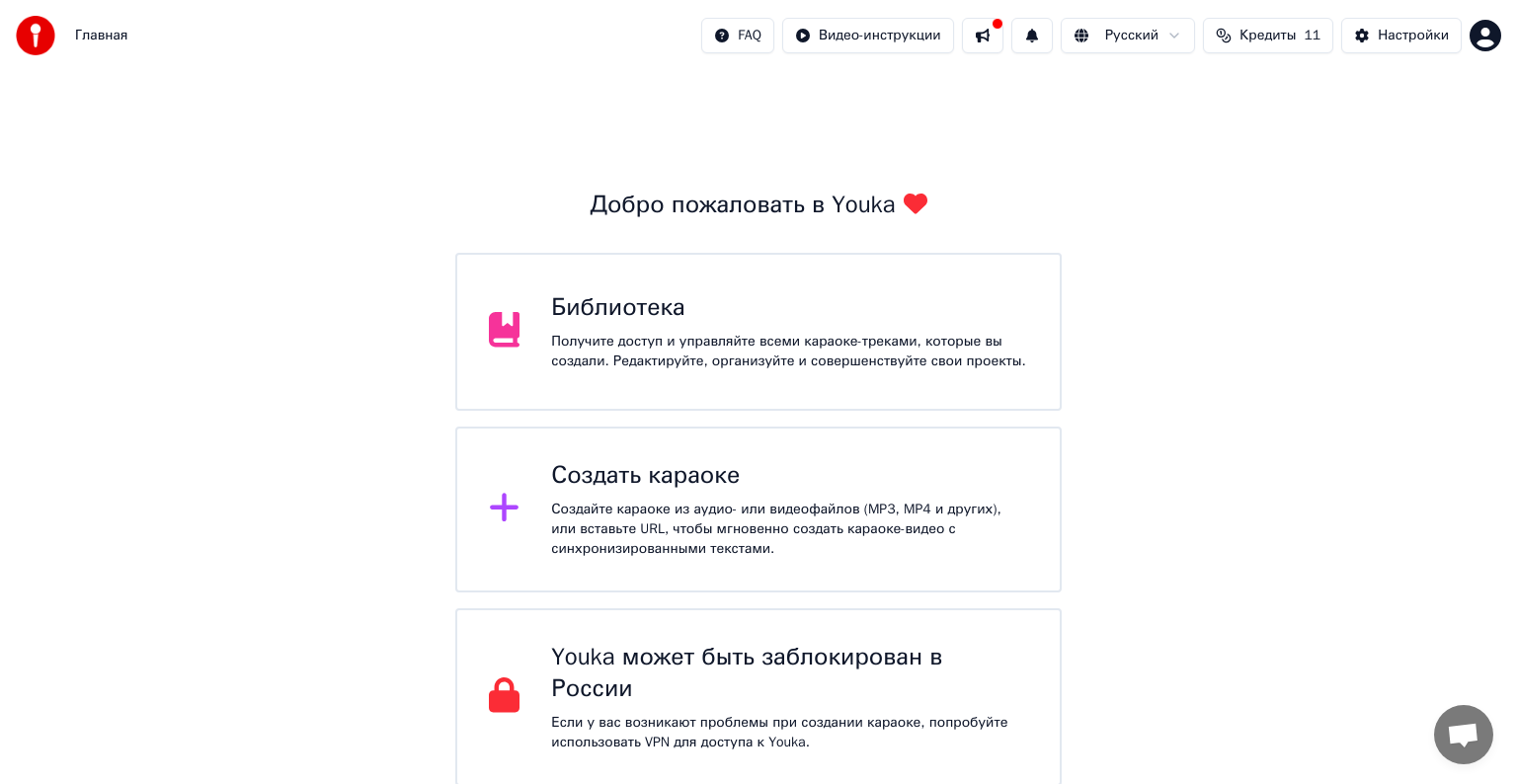 click on "Получите доступ и управляйте всеми караоке-треками, которые вы создали. Редактируйте, организуйте и совершенствуйте свои проекты." at bounding box center (789, 352) 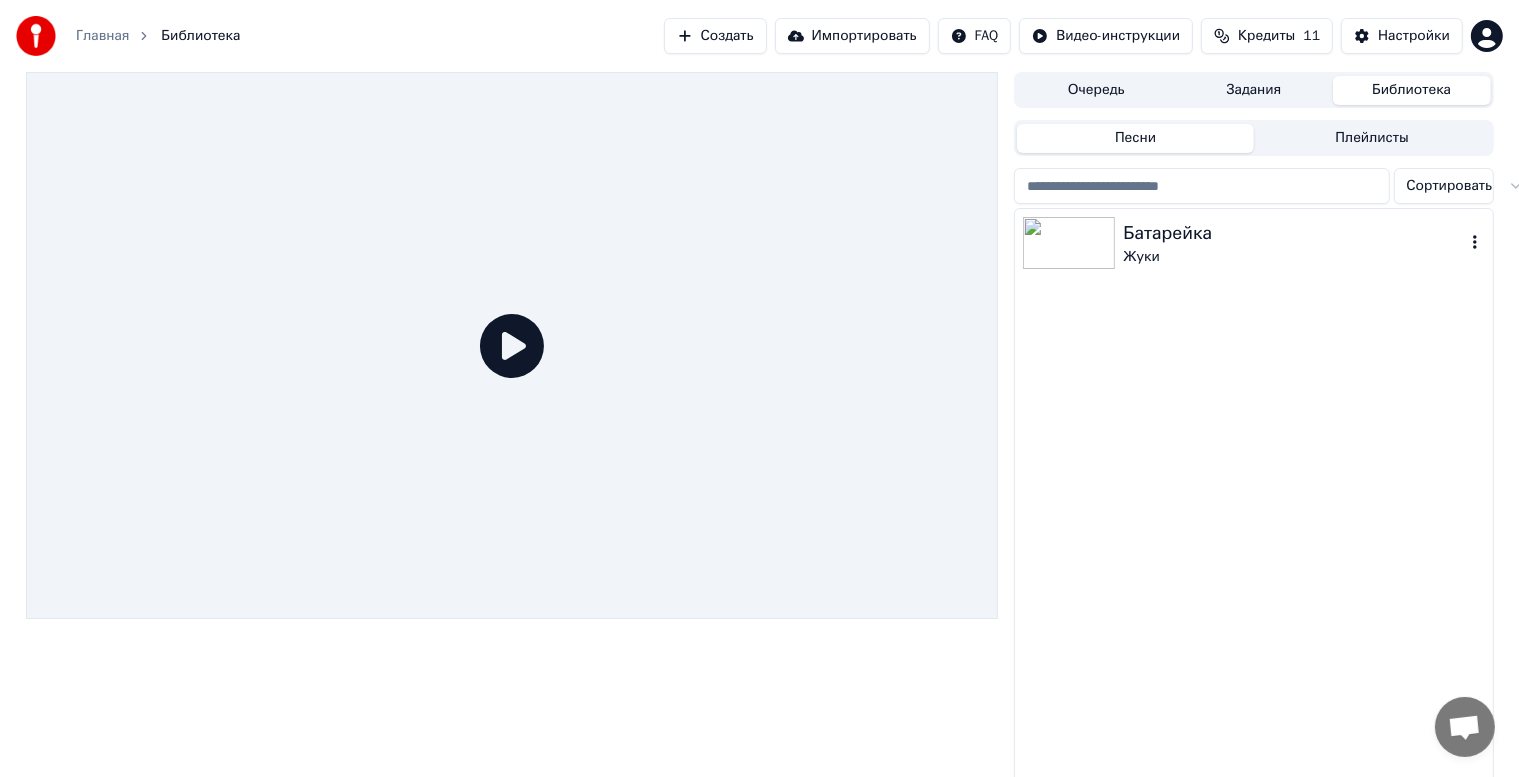 click on "Жуки" at bounding box center (1293, 257) 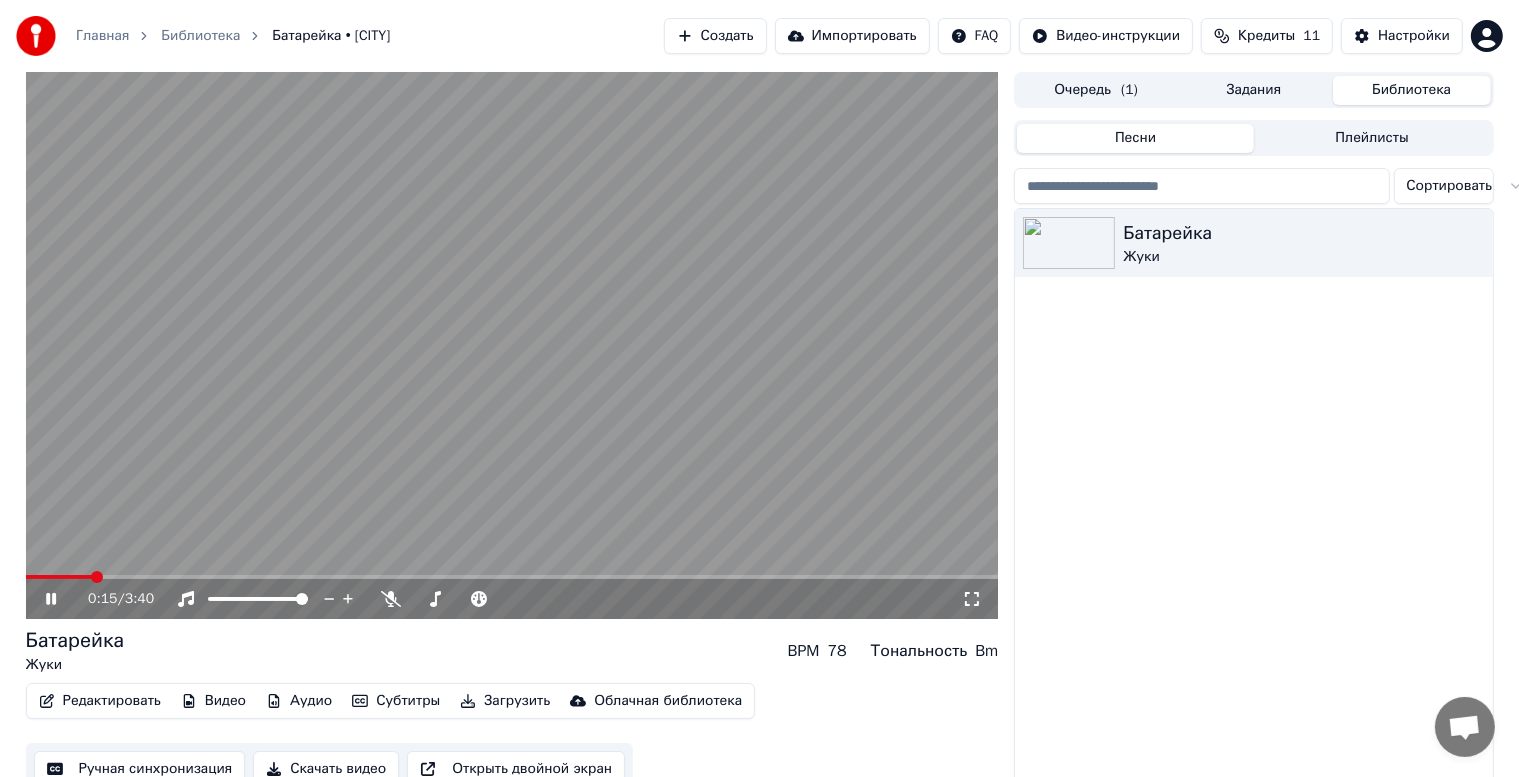click at bounding box center (512, 577) 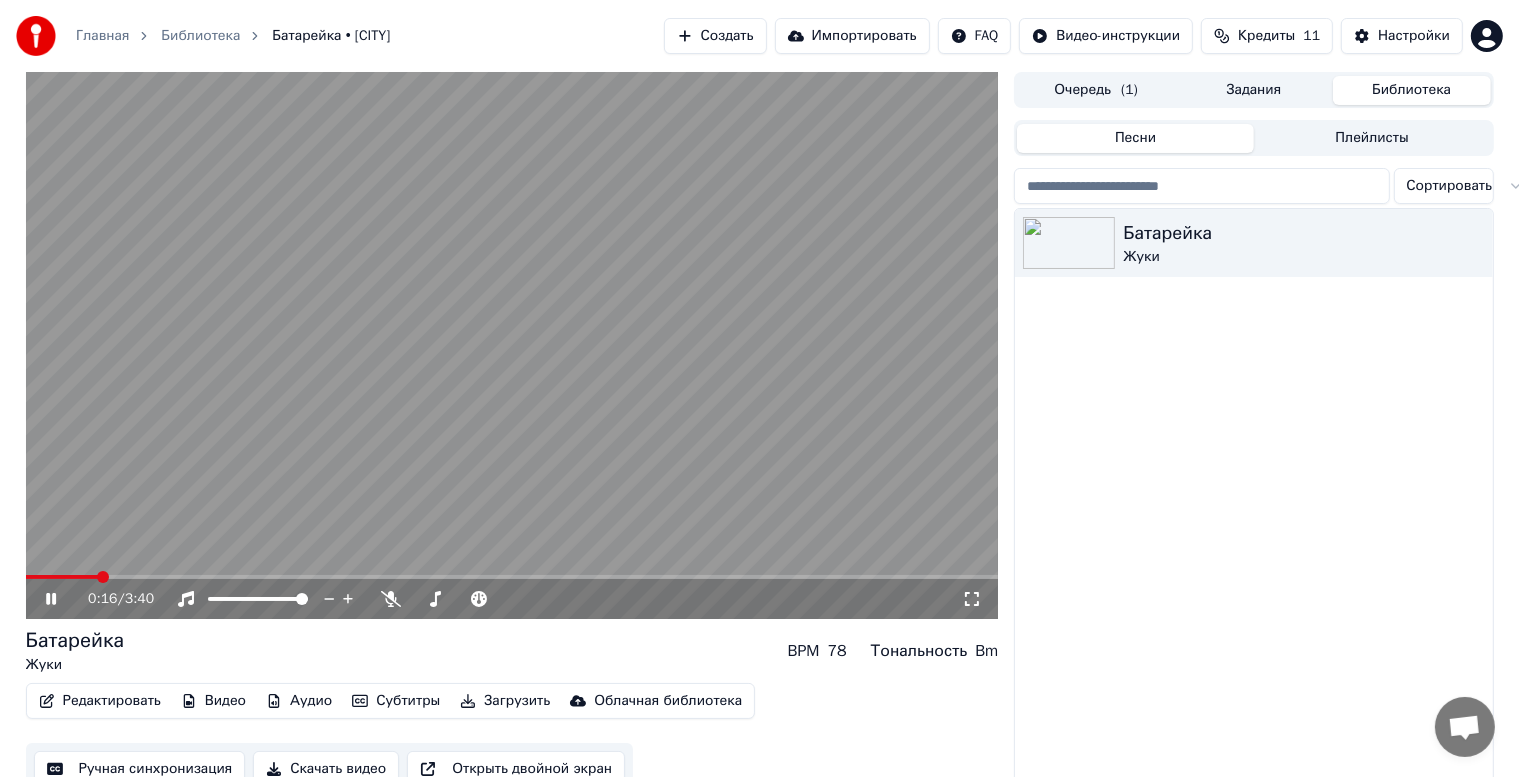 click at bounding box center [512, 345] 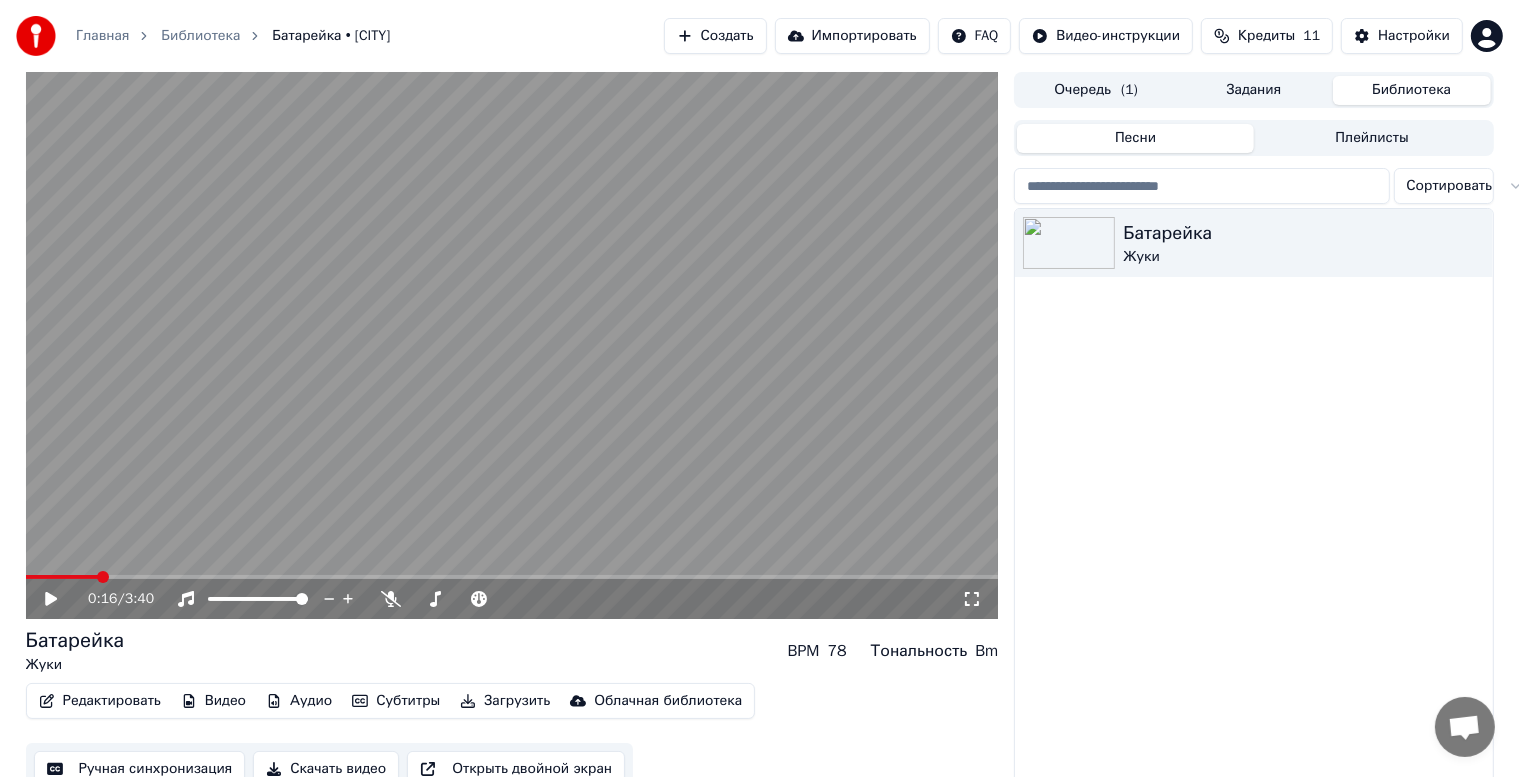 click at bounding box center (103, 577) 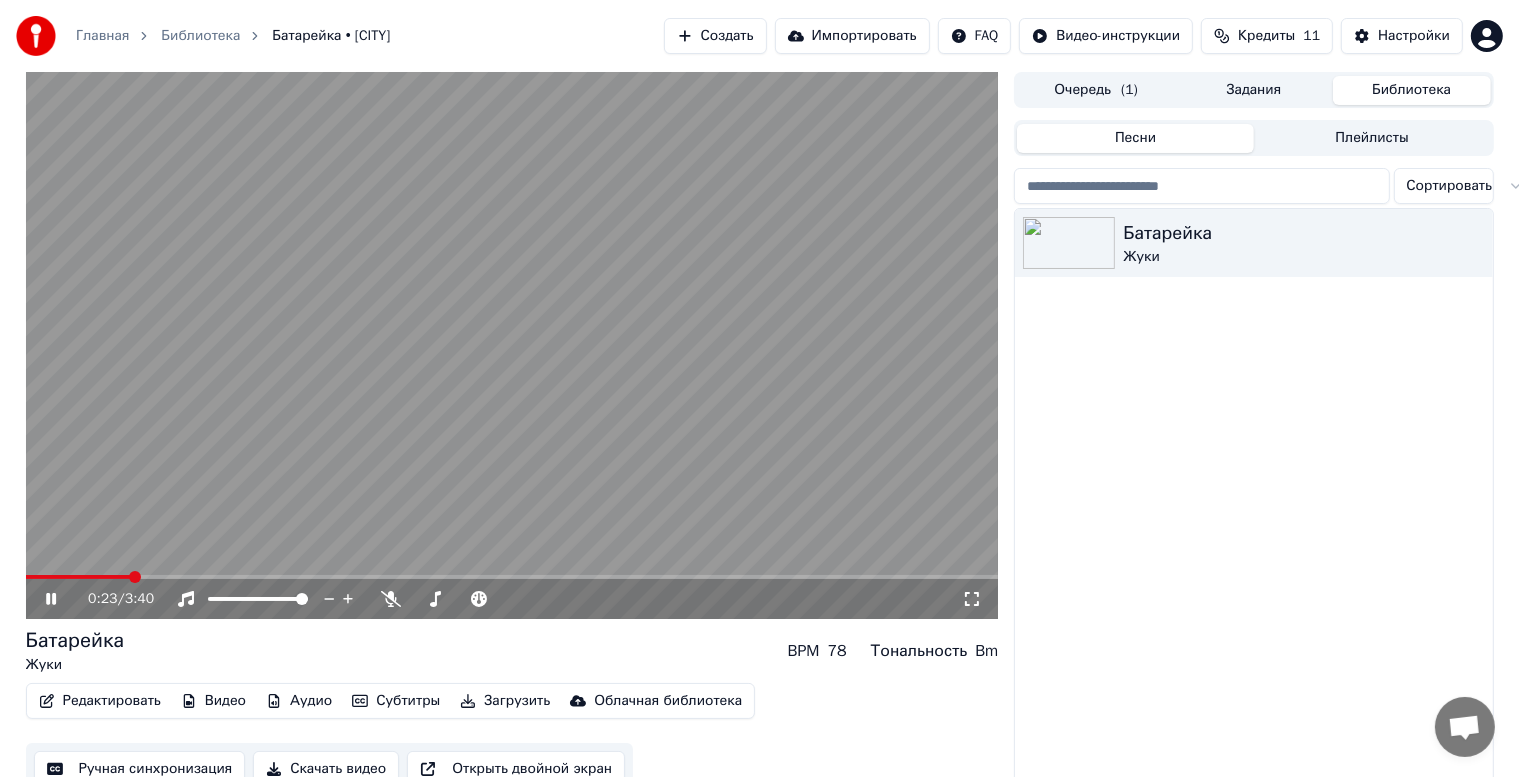 click on "Bm" at bounding box center [986, 651] 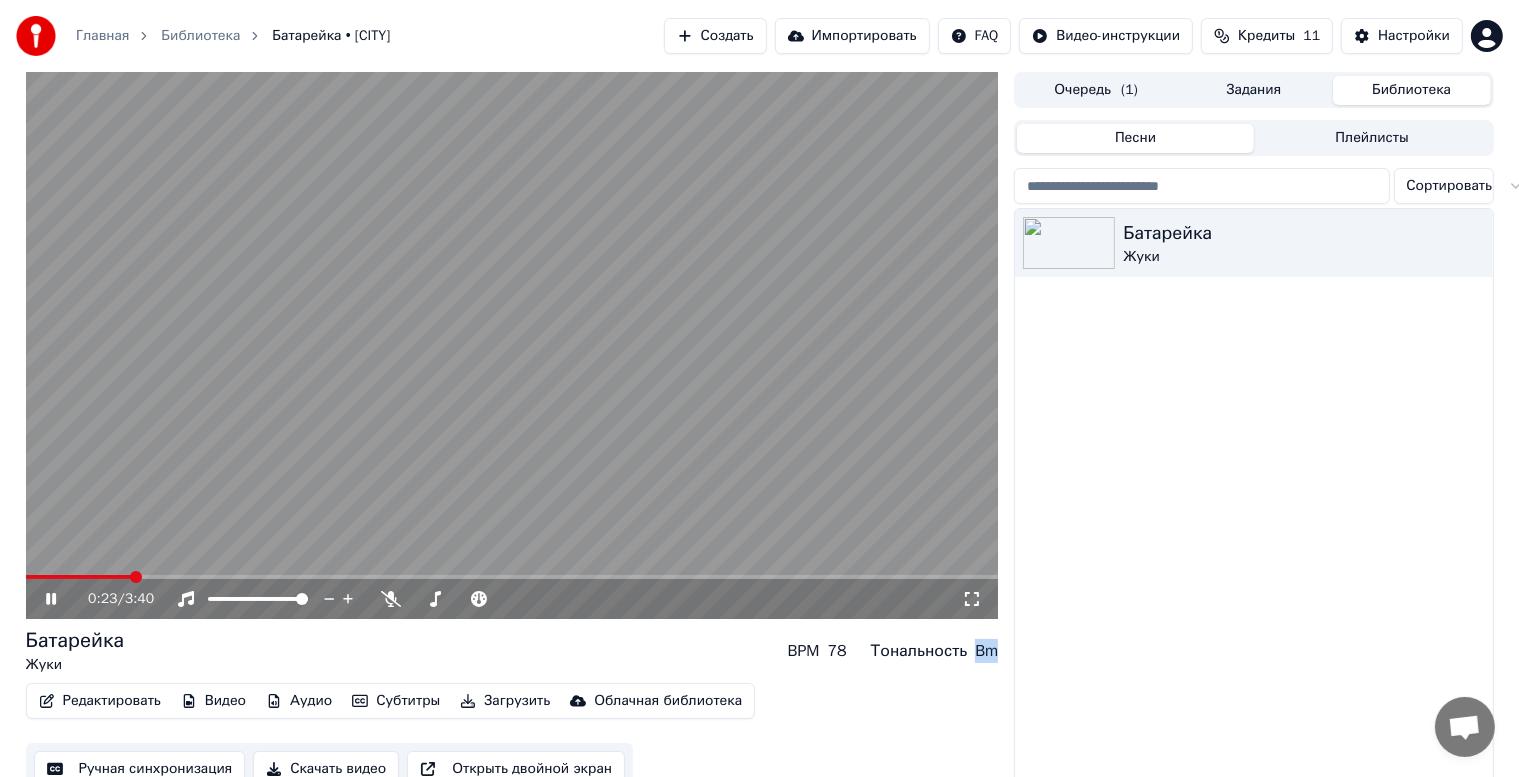 click on "Bm" at bounding box center (986, 651) 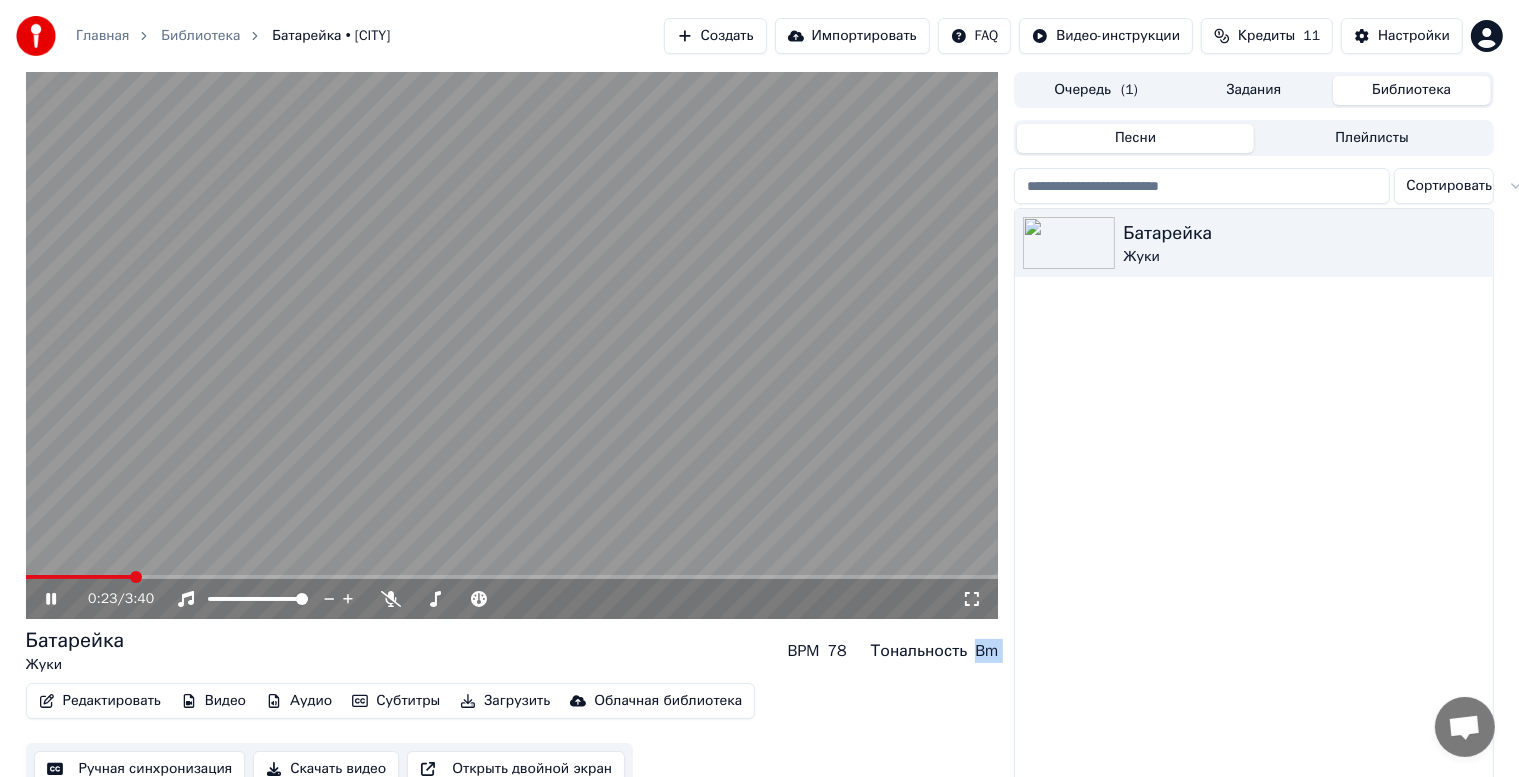 click on "Bm" at bounding box center [986, 651] 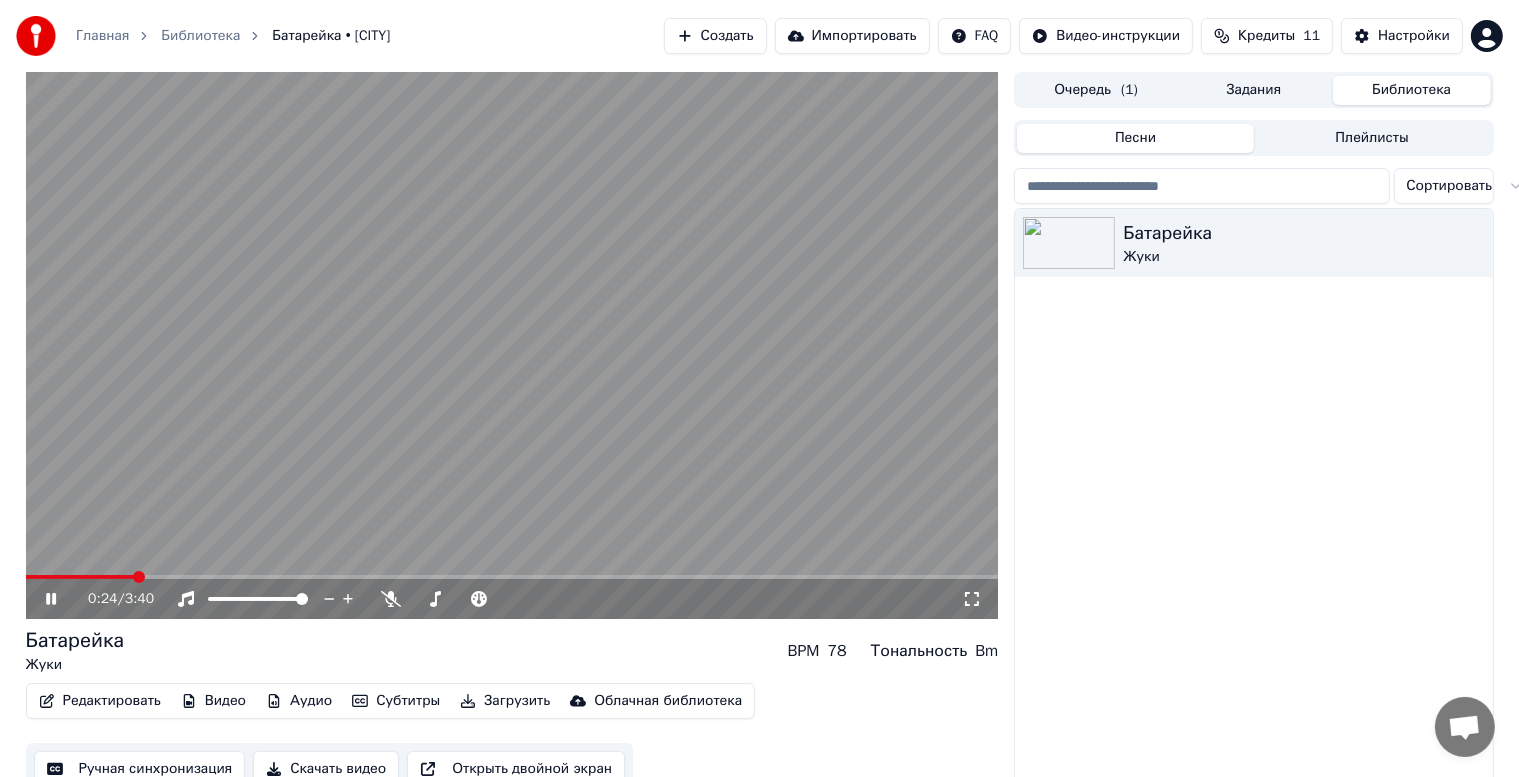 click on "Тональность" at bounding box center (919, 651) 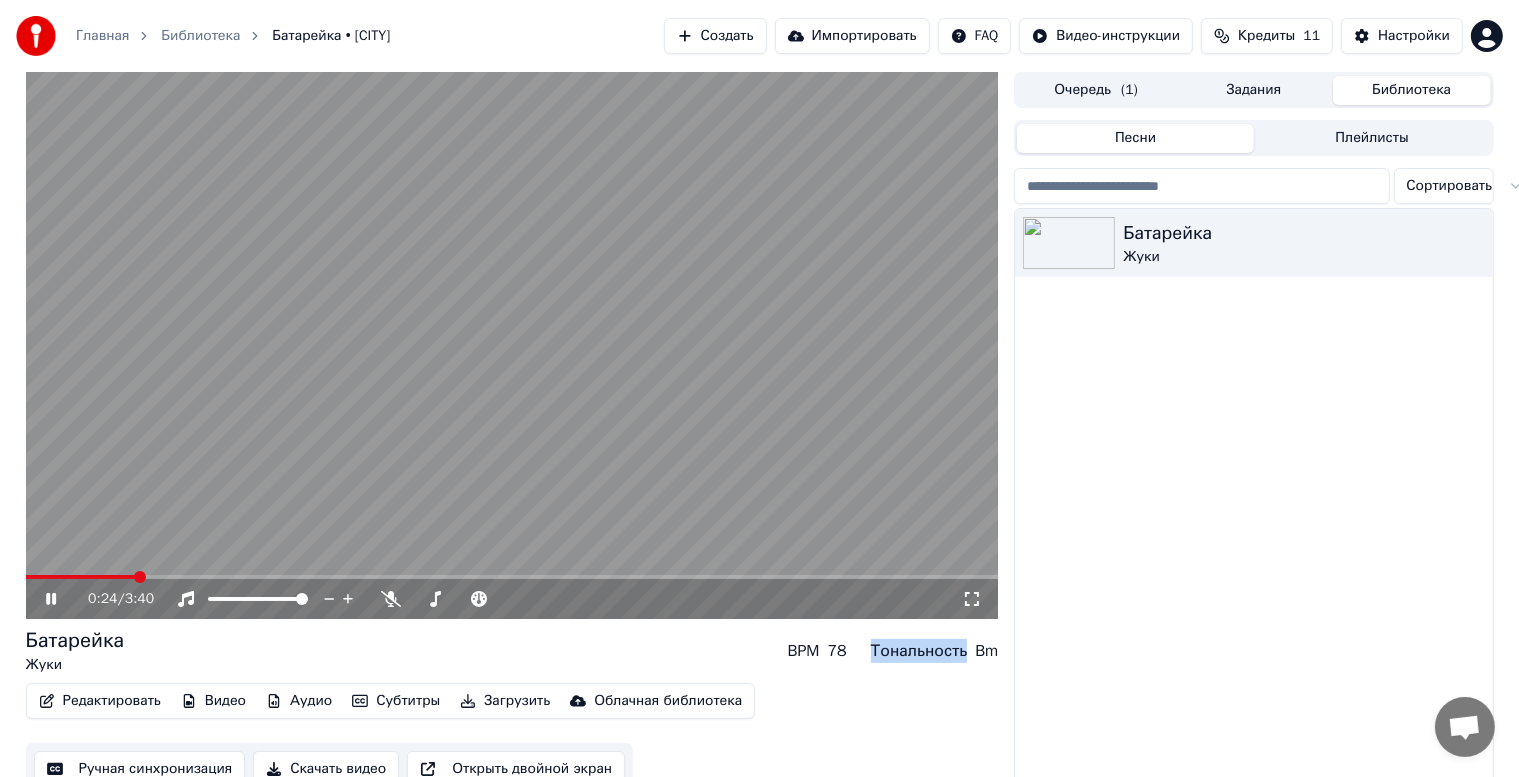 click on "Тональность" at bounding box center [919, 651] 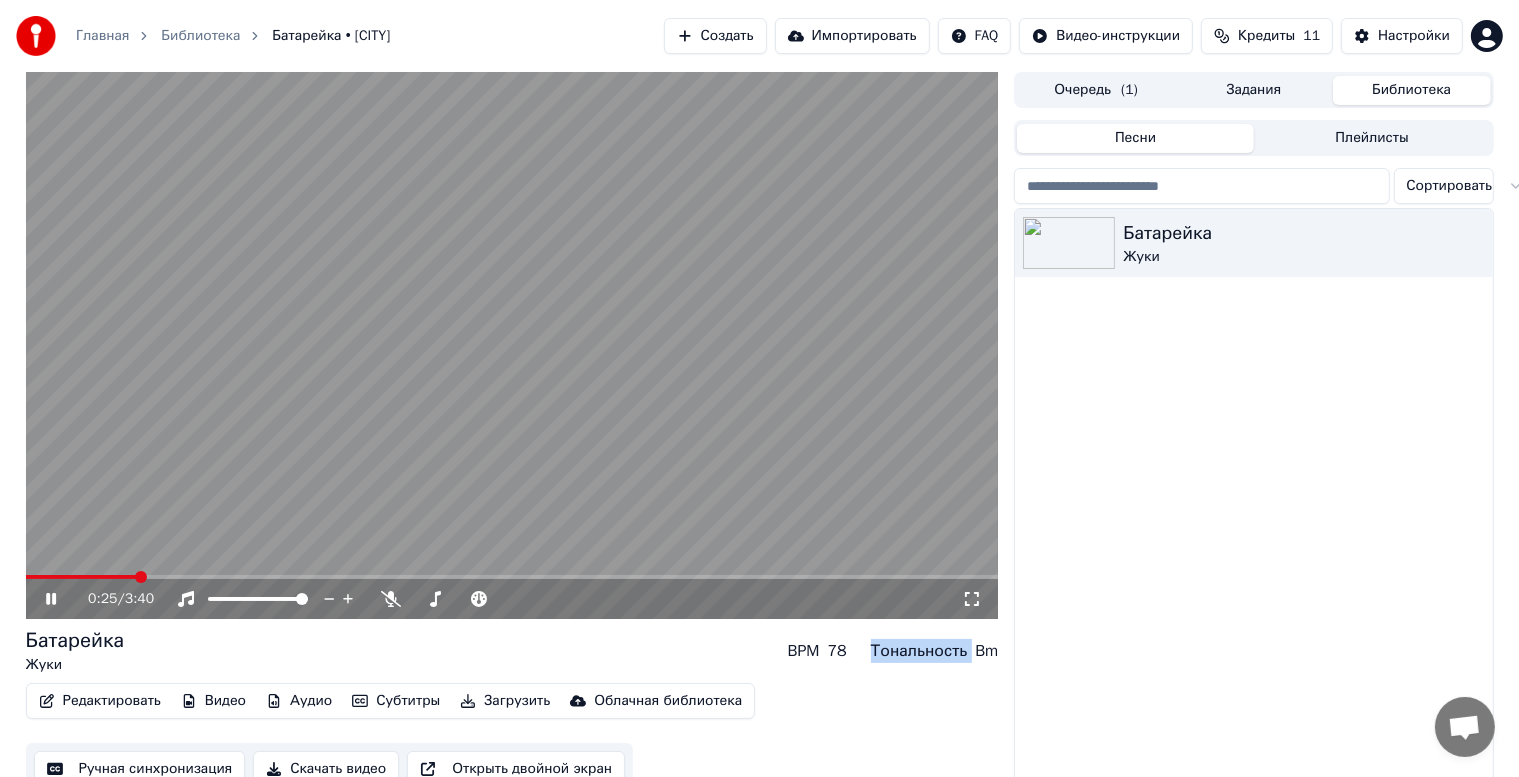 click on "Тональность" at bounding box center [919, 651] 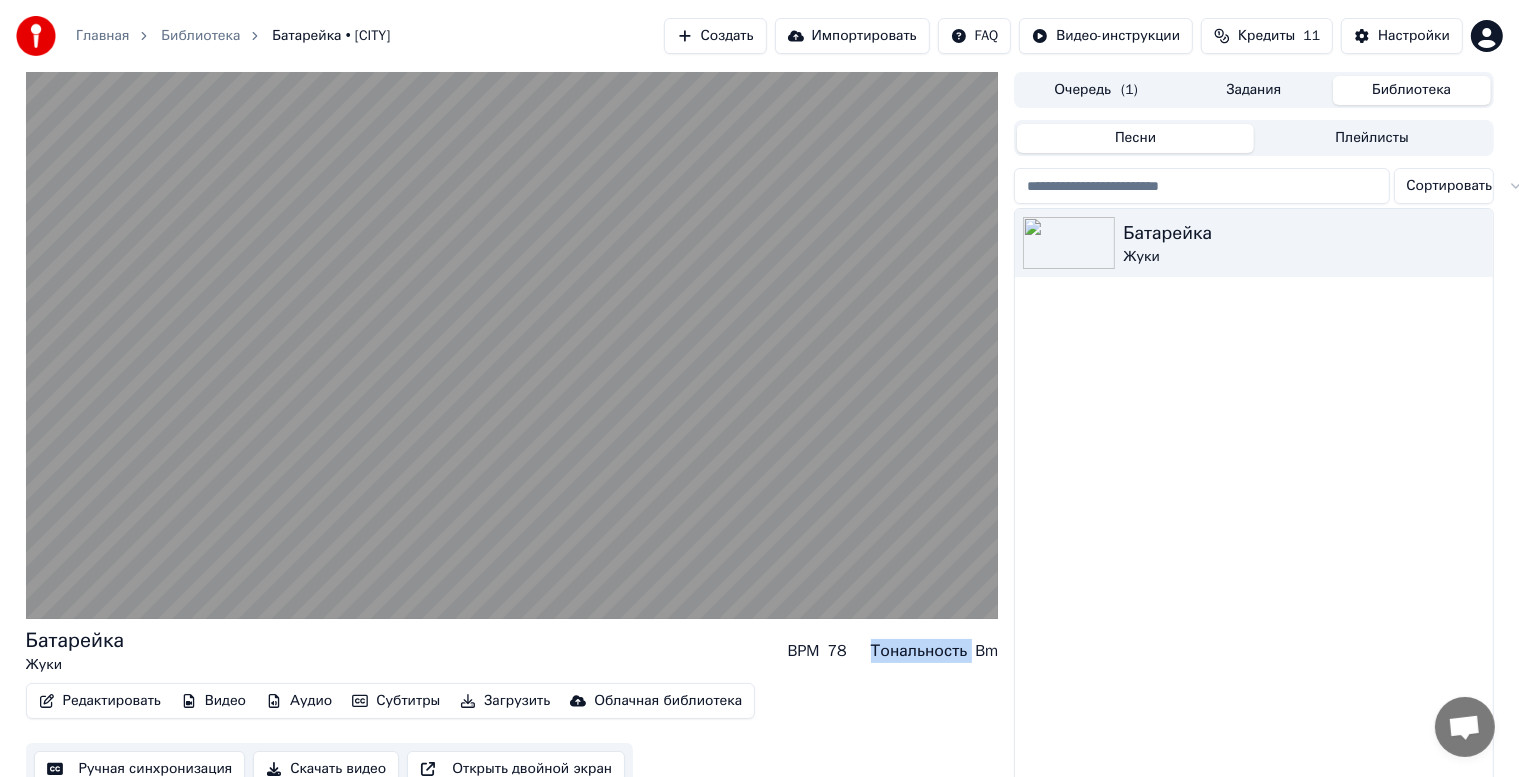 scroll, scrollTop: 26, scrollLeft: 0, axis: vertical 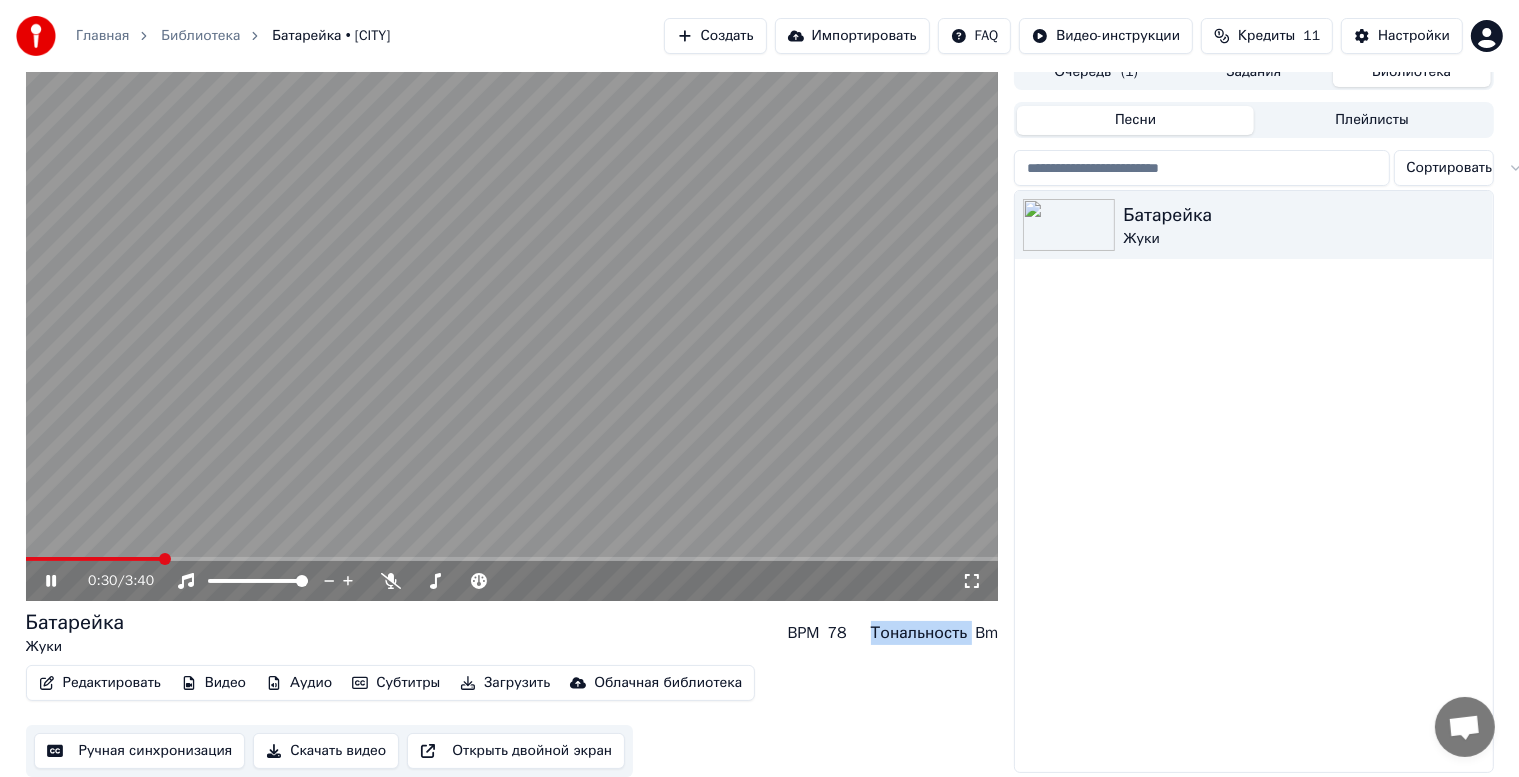 click at bounding box center [512, 327] 